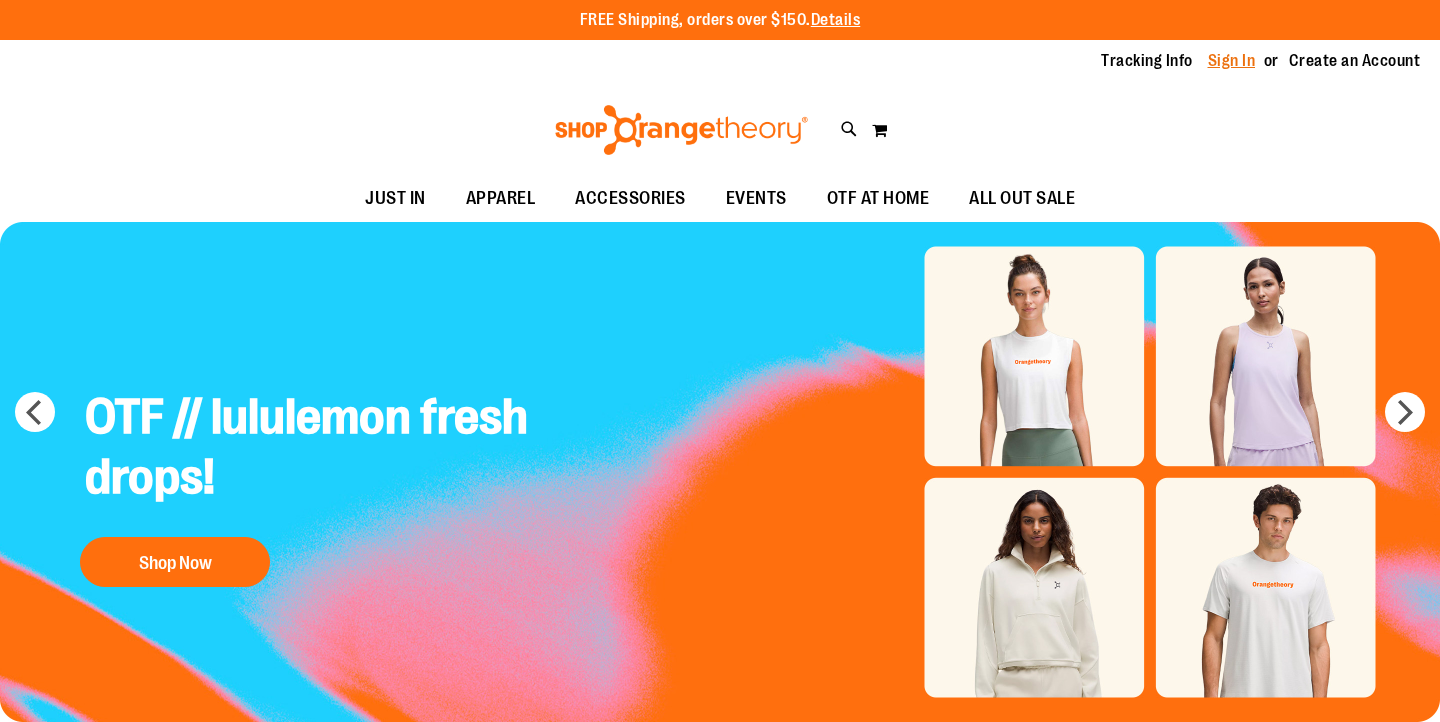 scroll, scrollTop: 0, scrollLeft: 0, axis: both 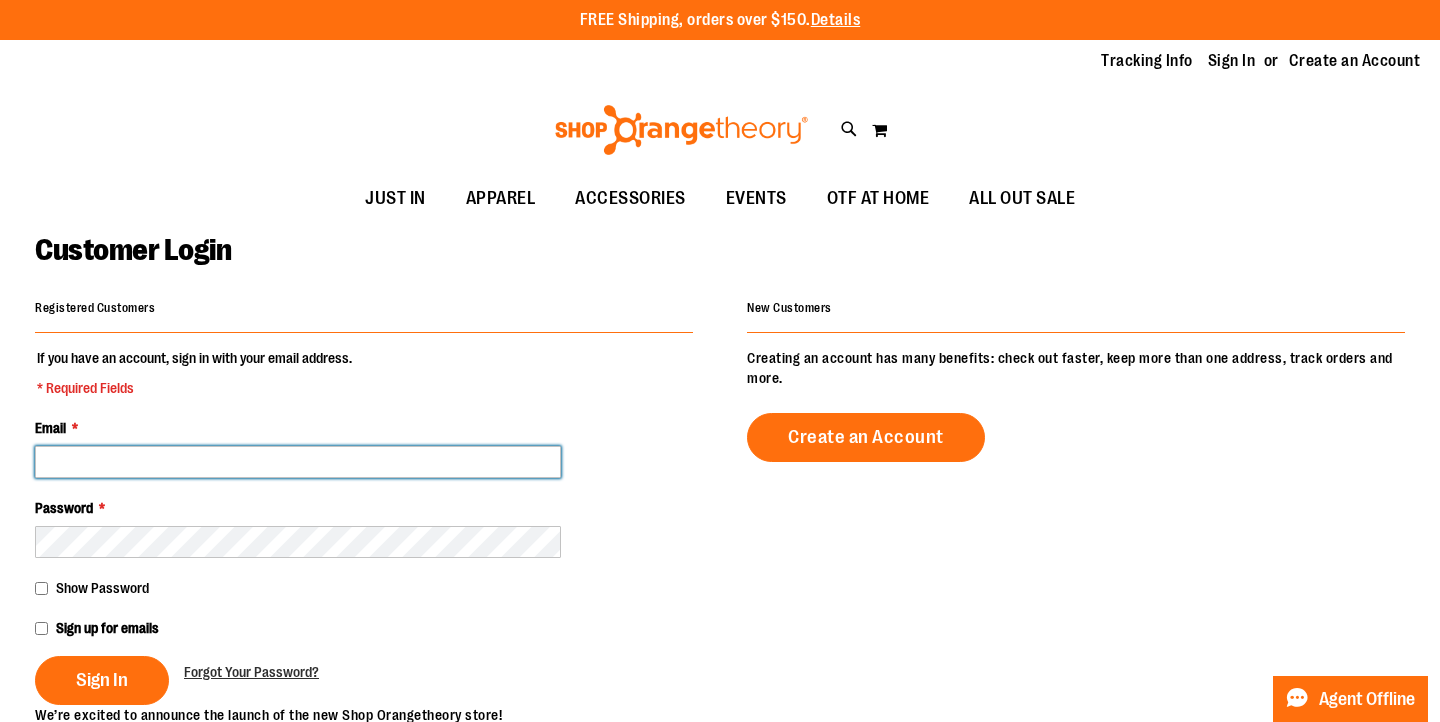 click on "Email *" at bounding box center [298, 462] 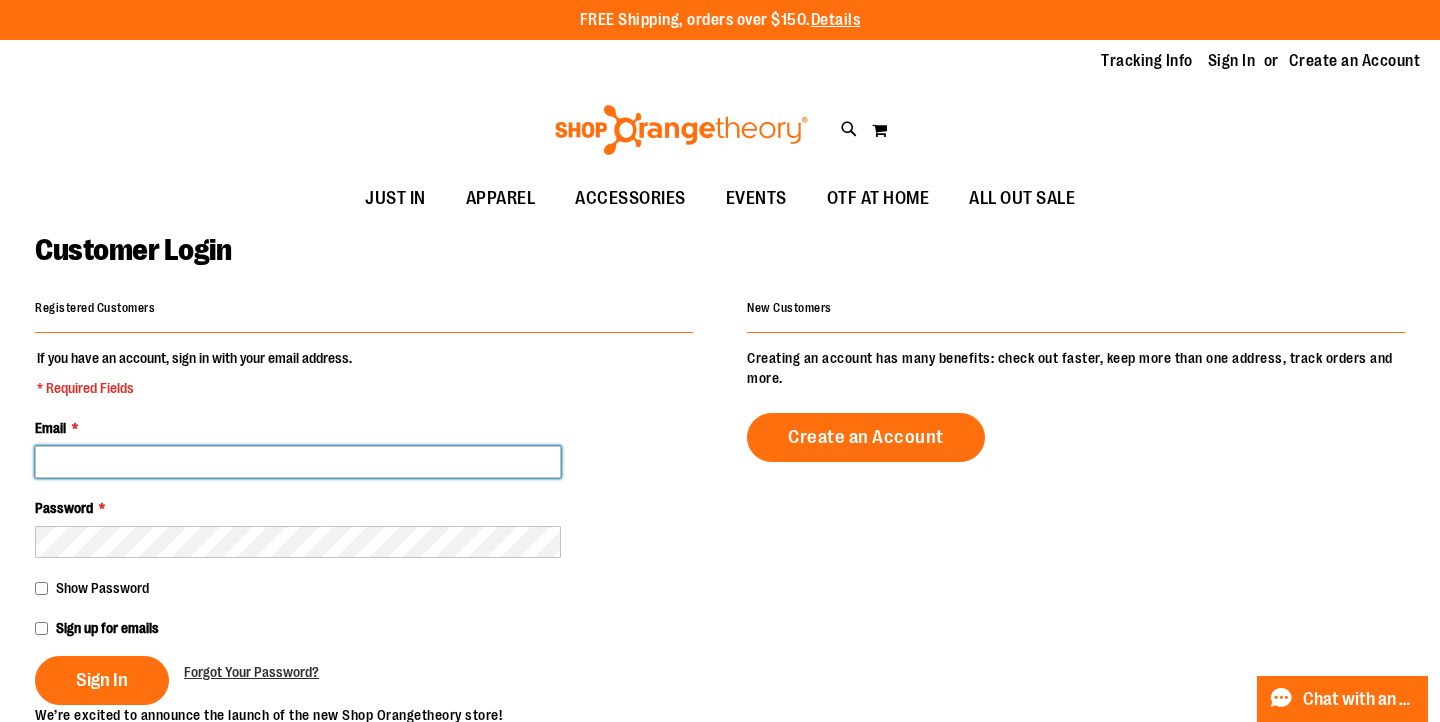 type on "**********" 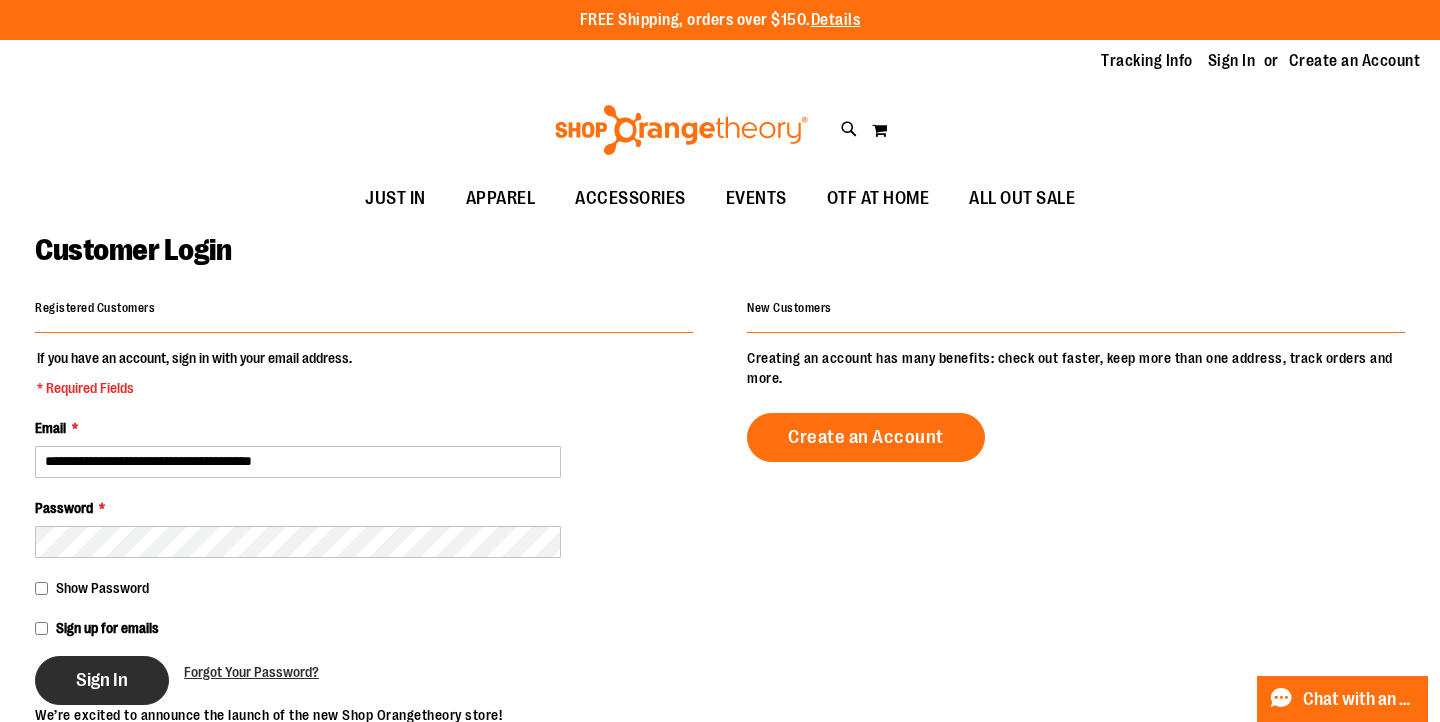 click on "Sign In" at bounding box center (102, 680) 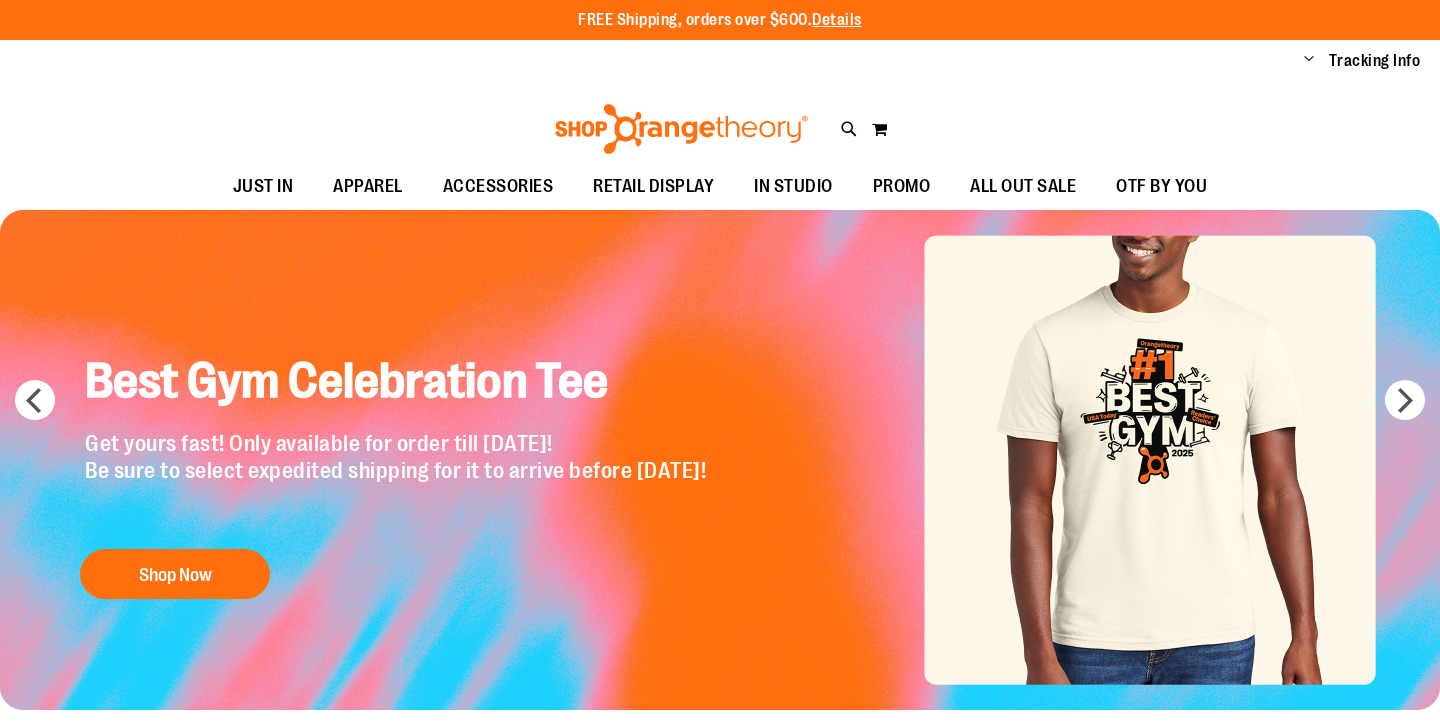 scroll, scrollTop: 0, scrollLeft: 0, axis: both 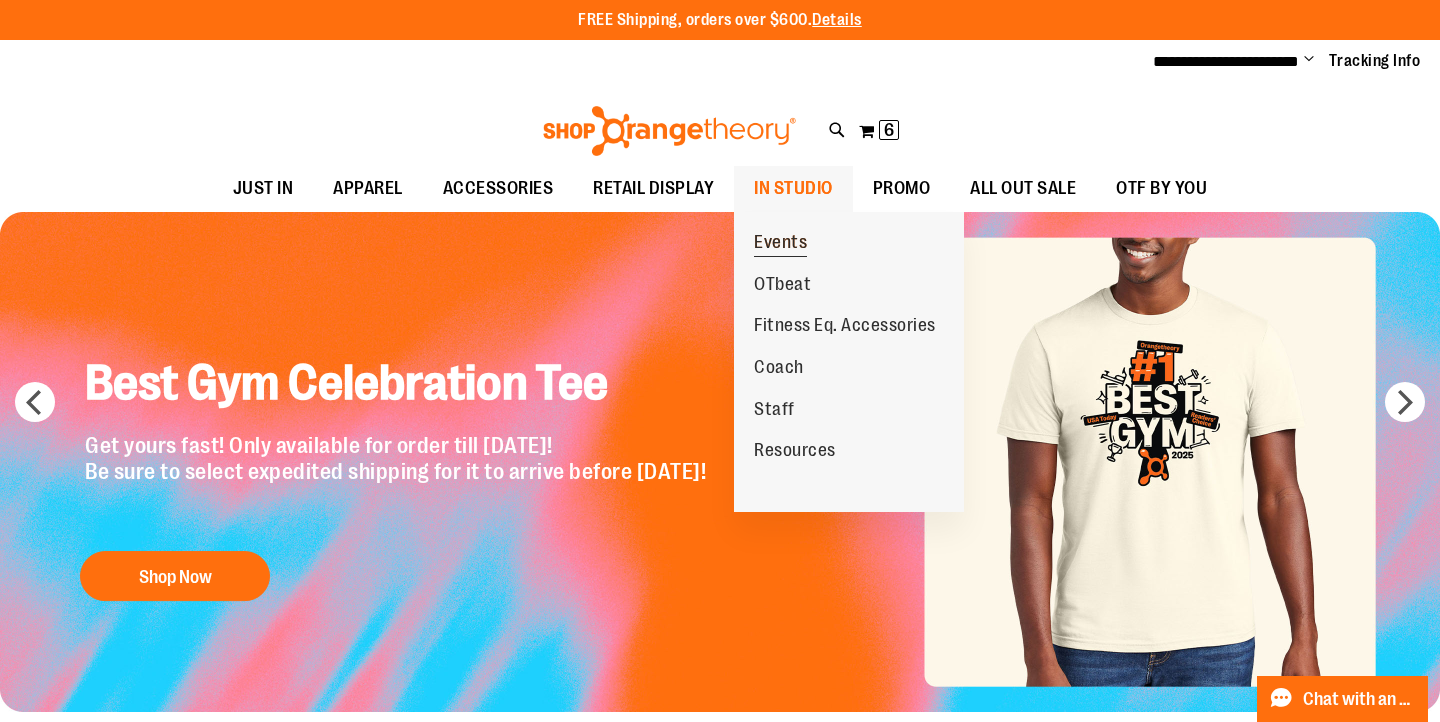 click on "Events" at bounding box center (780, 243) 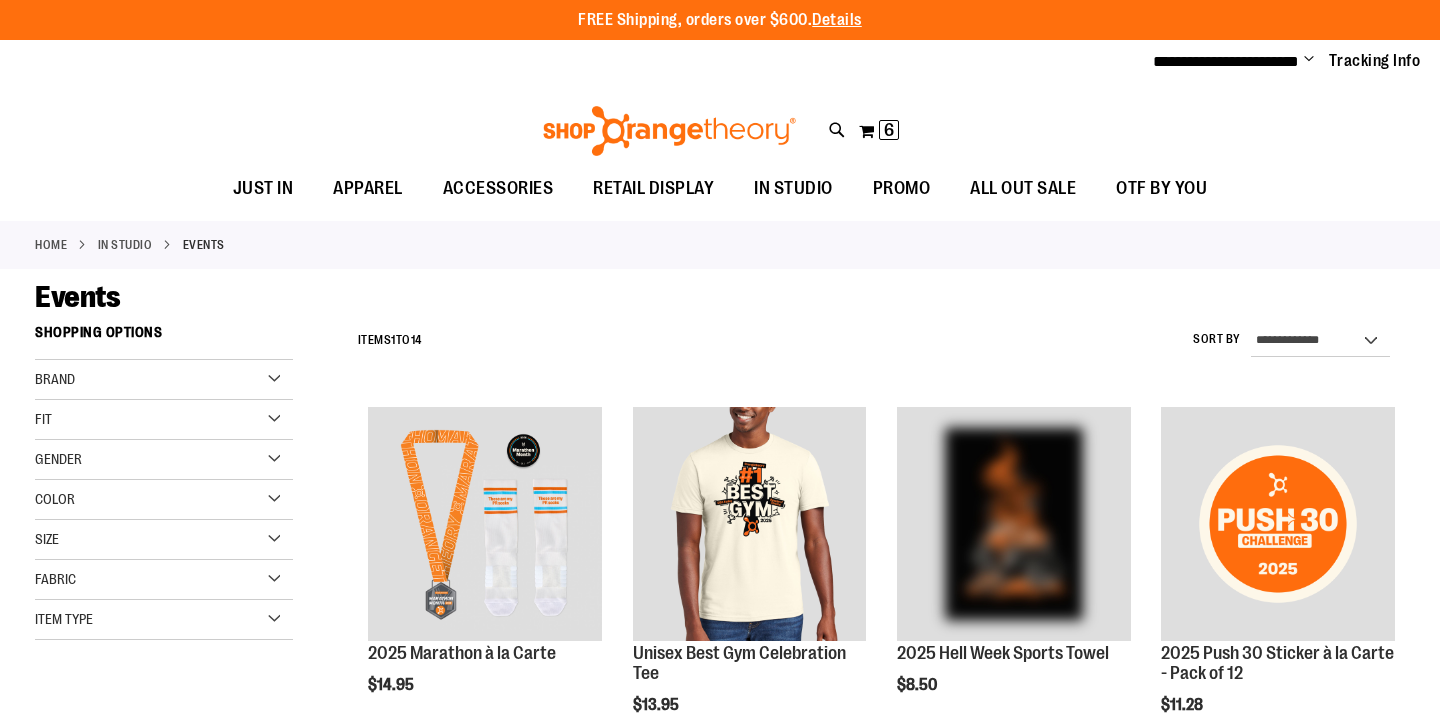 scroll, scrollTop: 0, scrollLeft: 0, axis: both 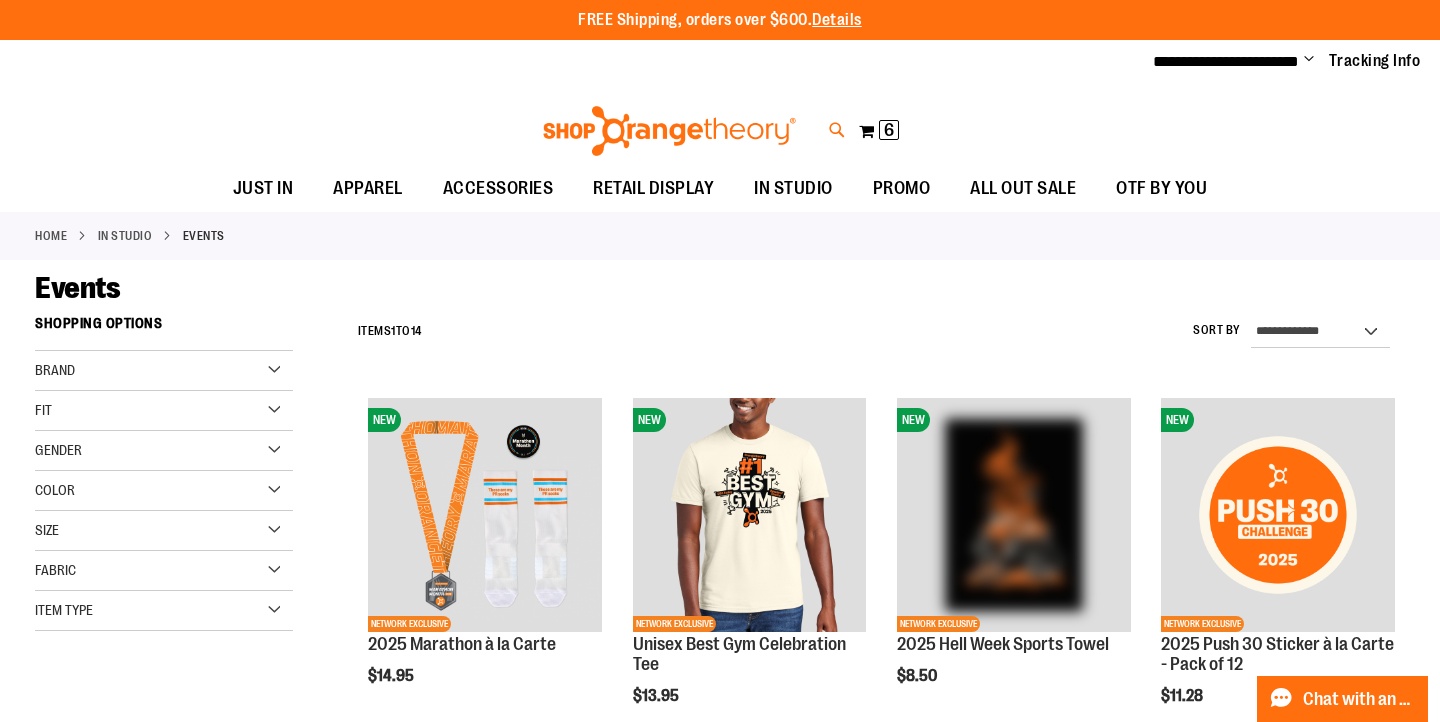 click at bounding box center (837, 130) 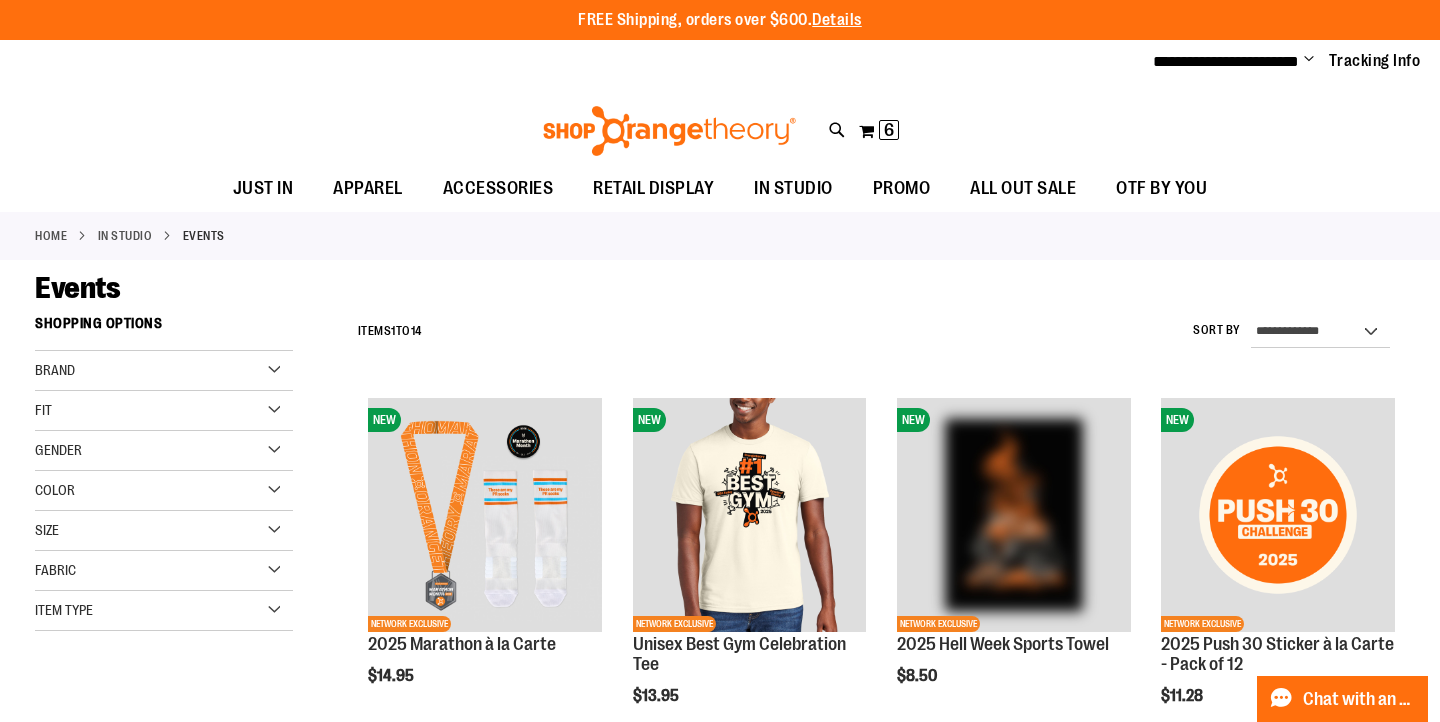 click on "Search" at bounding box center [719, 113] 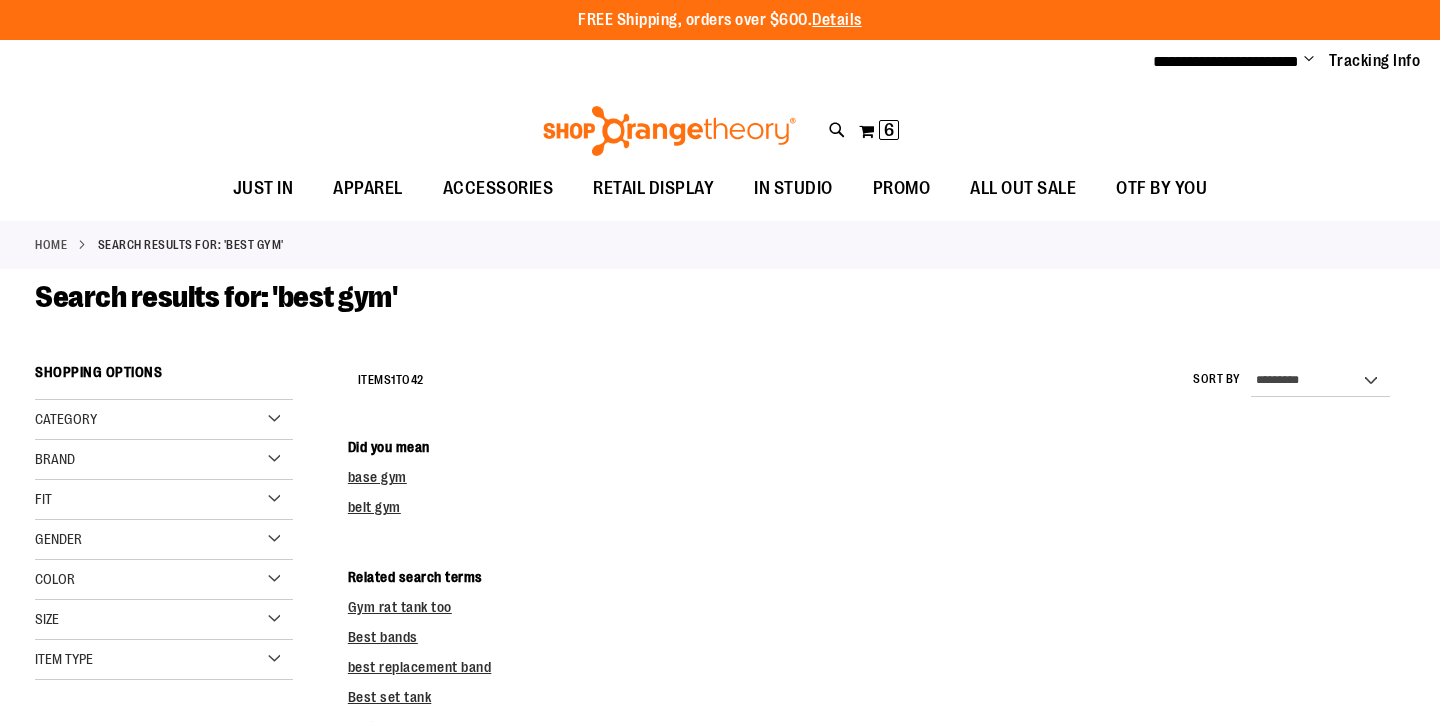 scroll, scrollTop: 0, scrollLeft: 0, axis: both 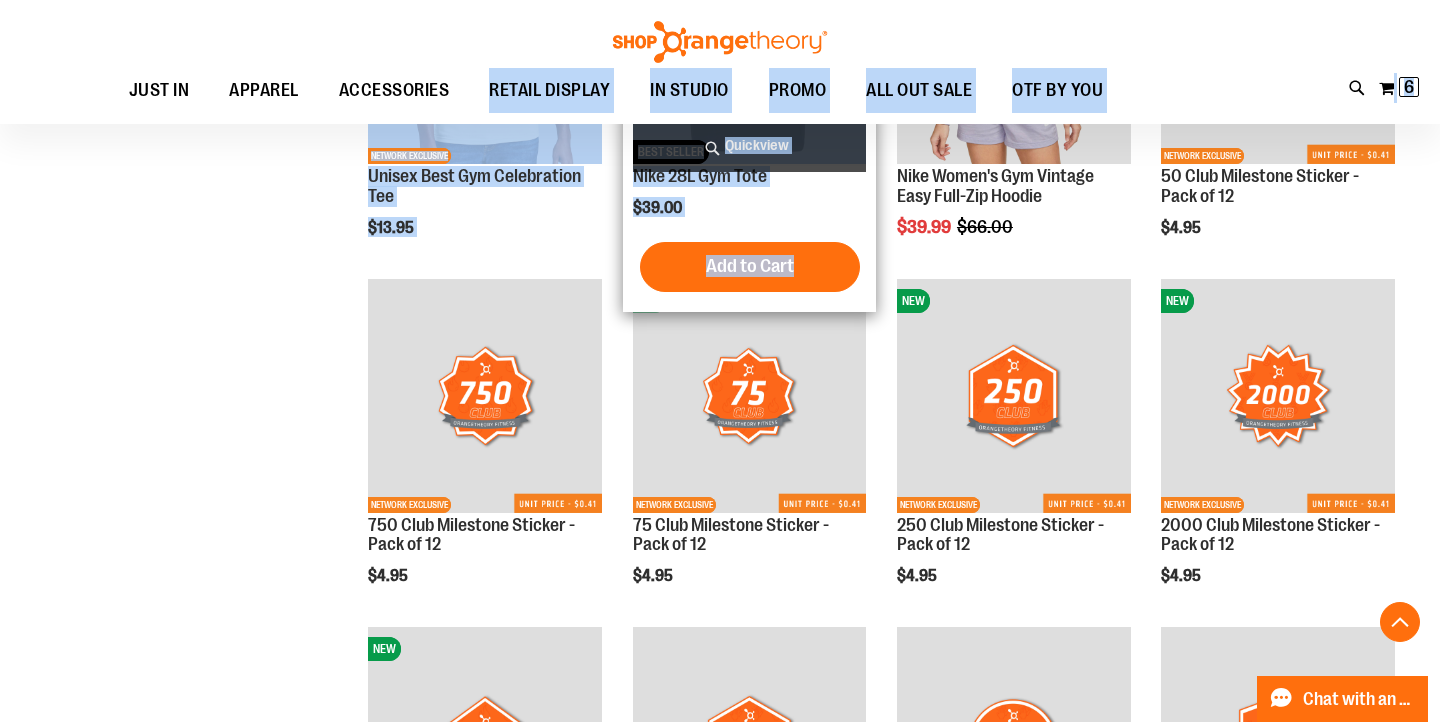 drag, startPoint x: 445, startPoint y: 140, endPoint x: 691, endPoint y: 301, distance: 294.0017 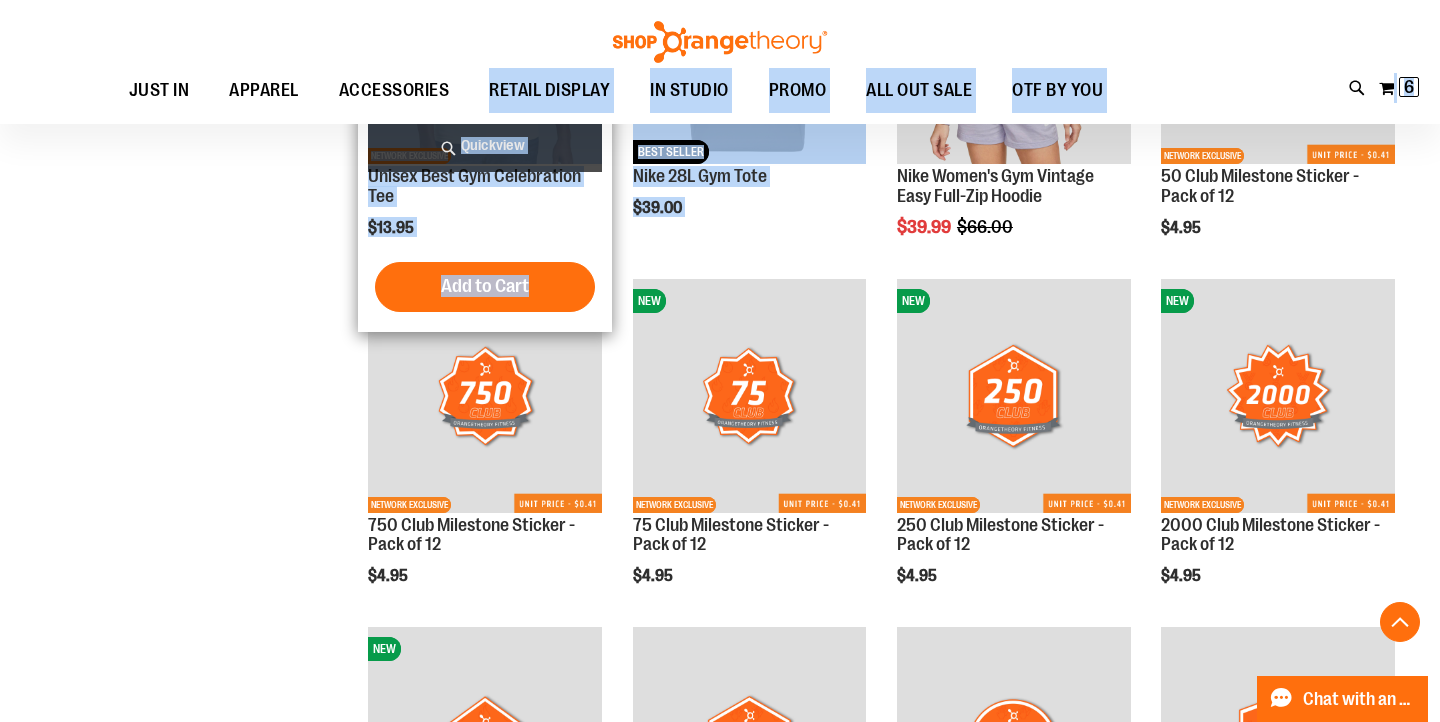 click on "Quickview" at bounding box center (485, 145) 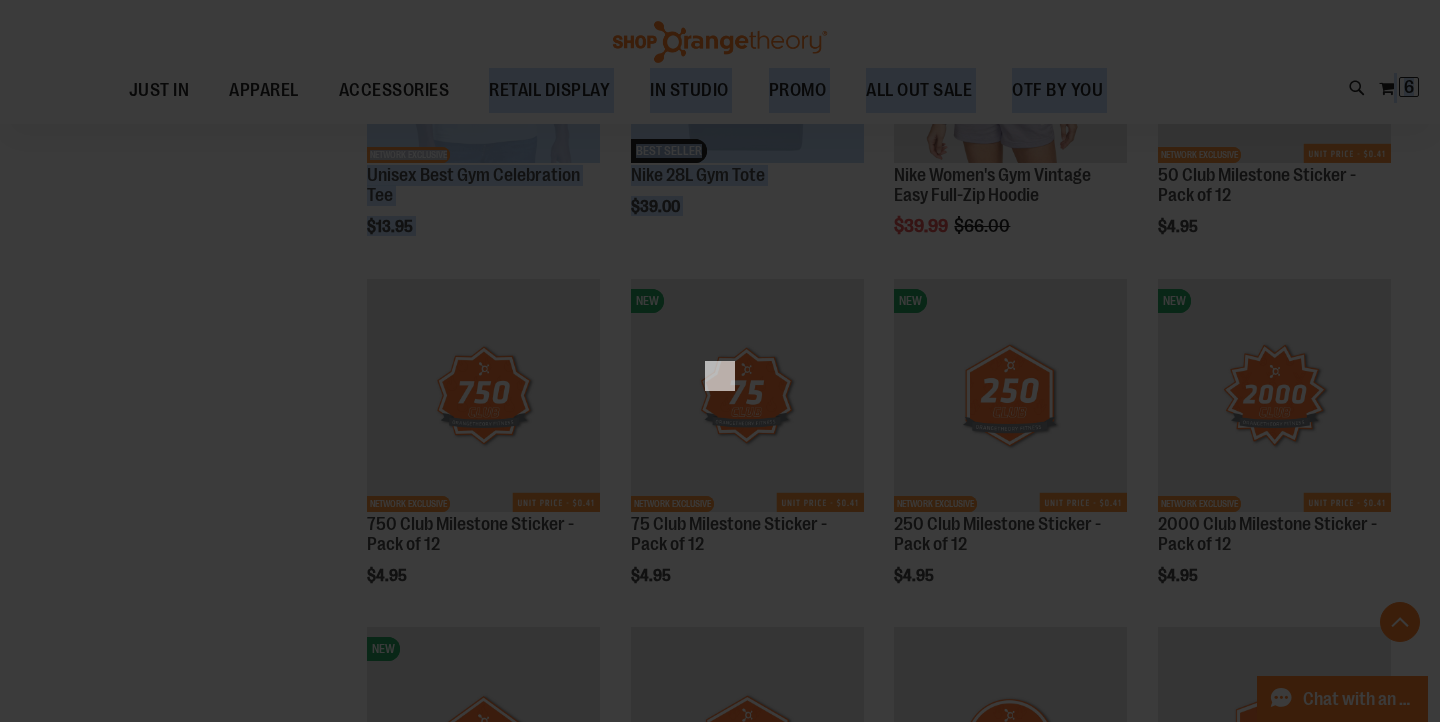 scroll, scrollTop: 0, scrollLeft: 0, axis: both 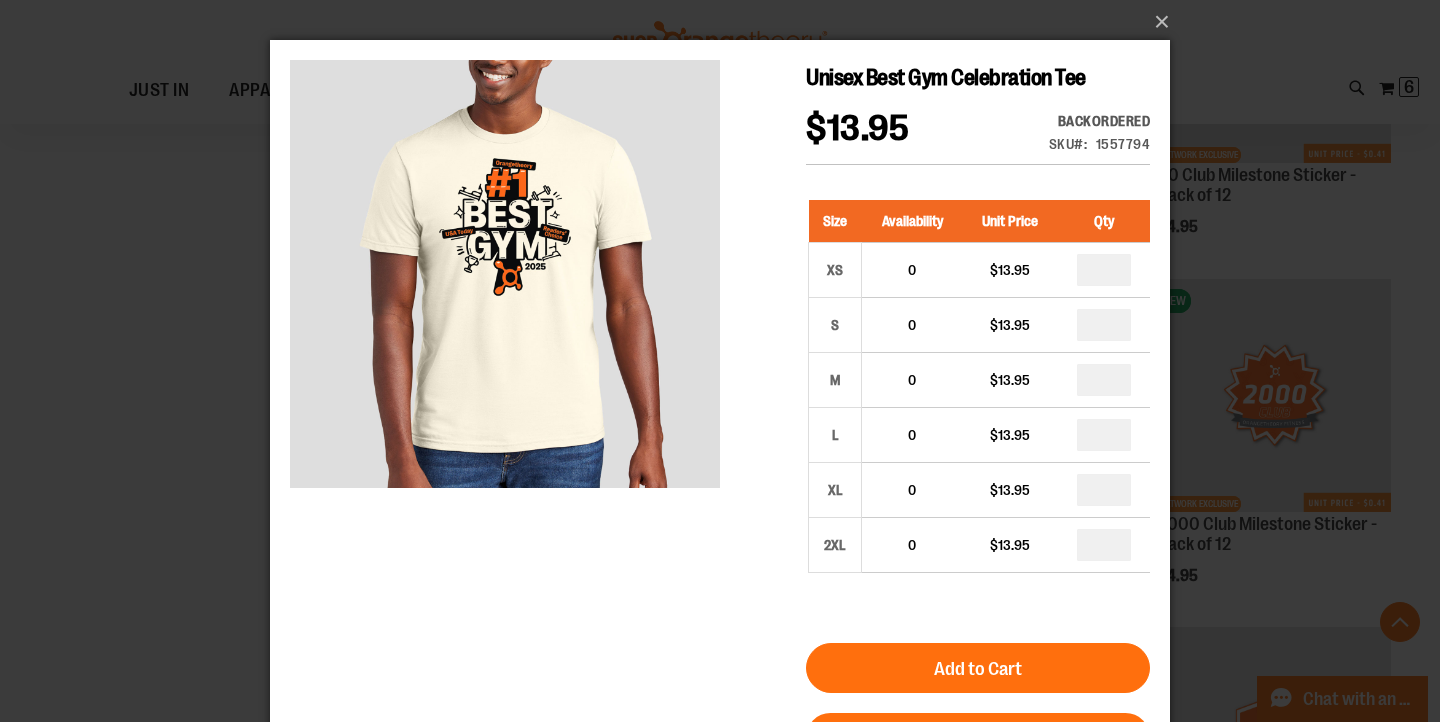click on "×" at bounding box center [720, 361] 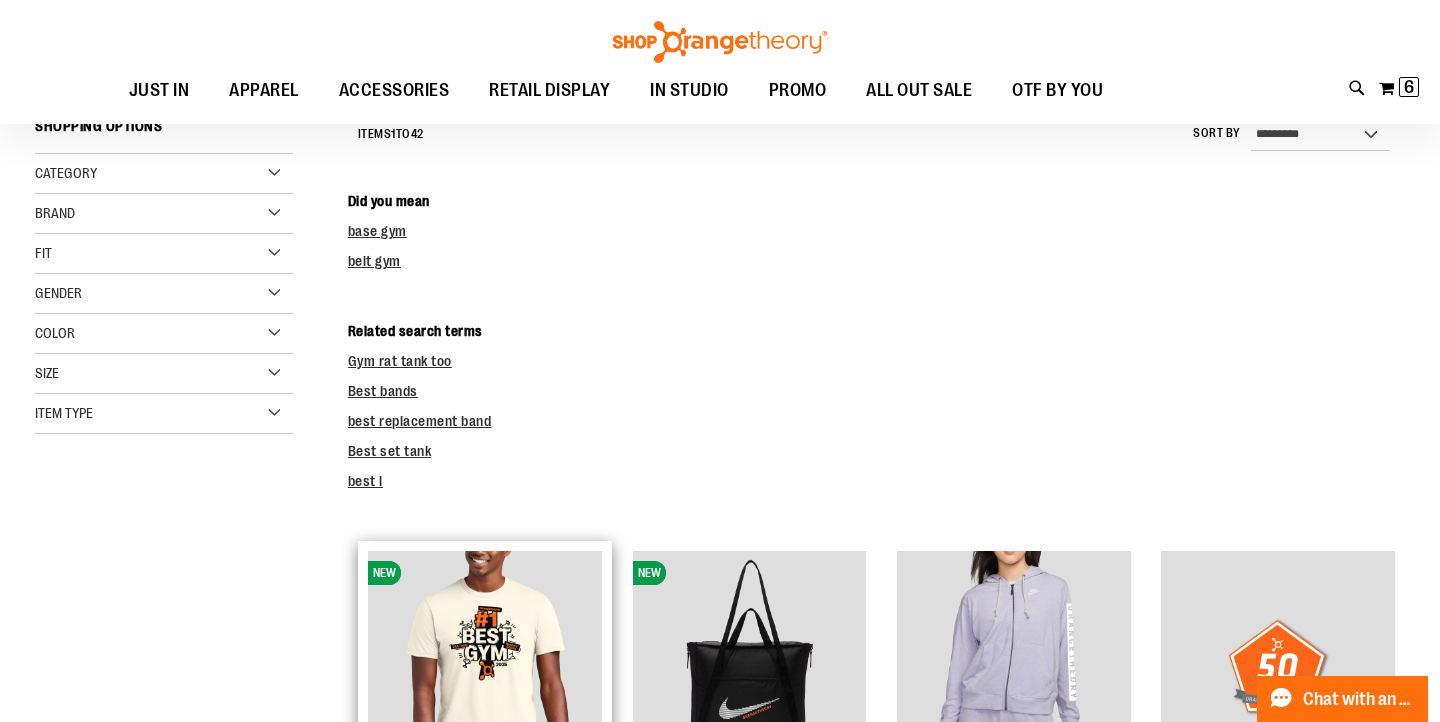 scroll, scrollTop: 300, scrollLeft: 0, axis: vertical 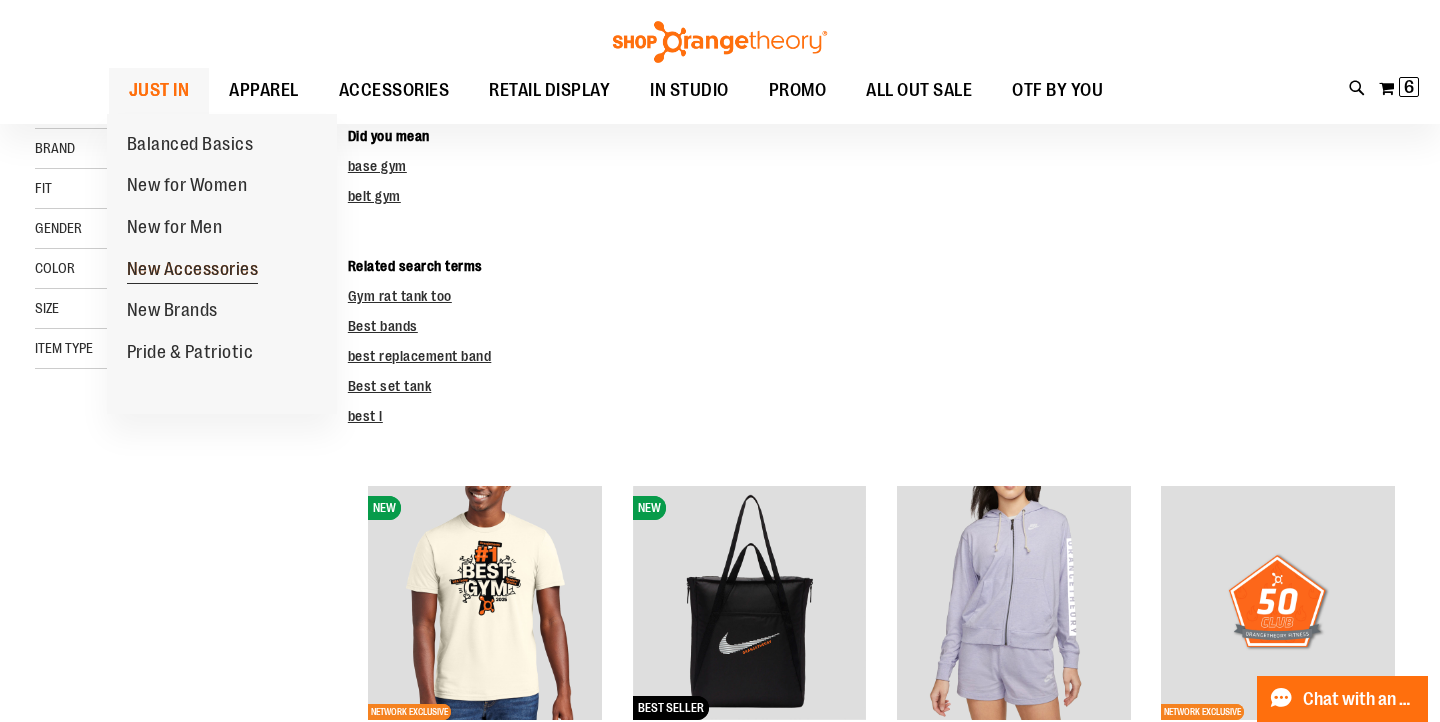 click on "New Accessories" at bounding box center (193, 271) 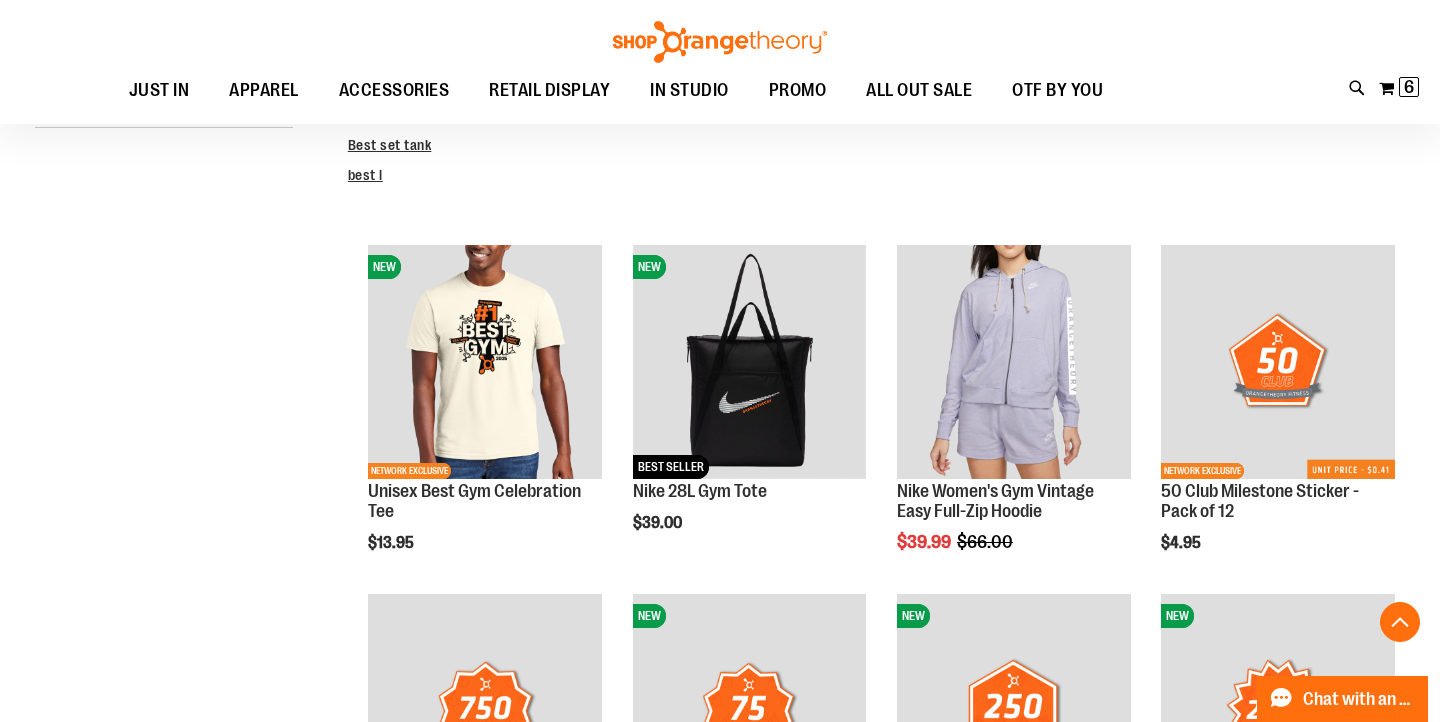 scroll, scrollTop: 641, scrollLeft: 0, axis: vertical 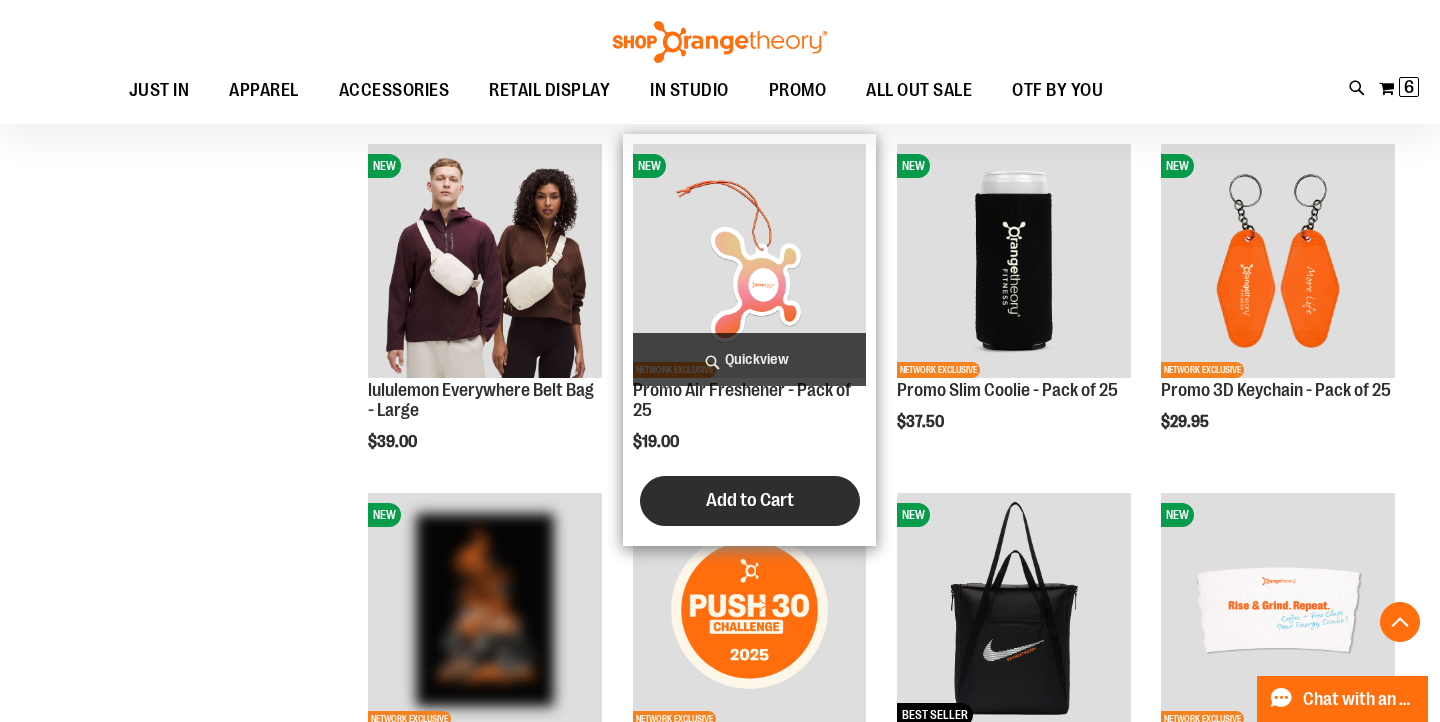 click on "Add to Cart" at bounding box center [750, 500] 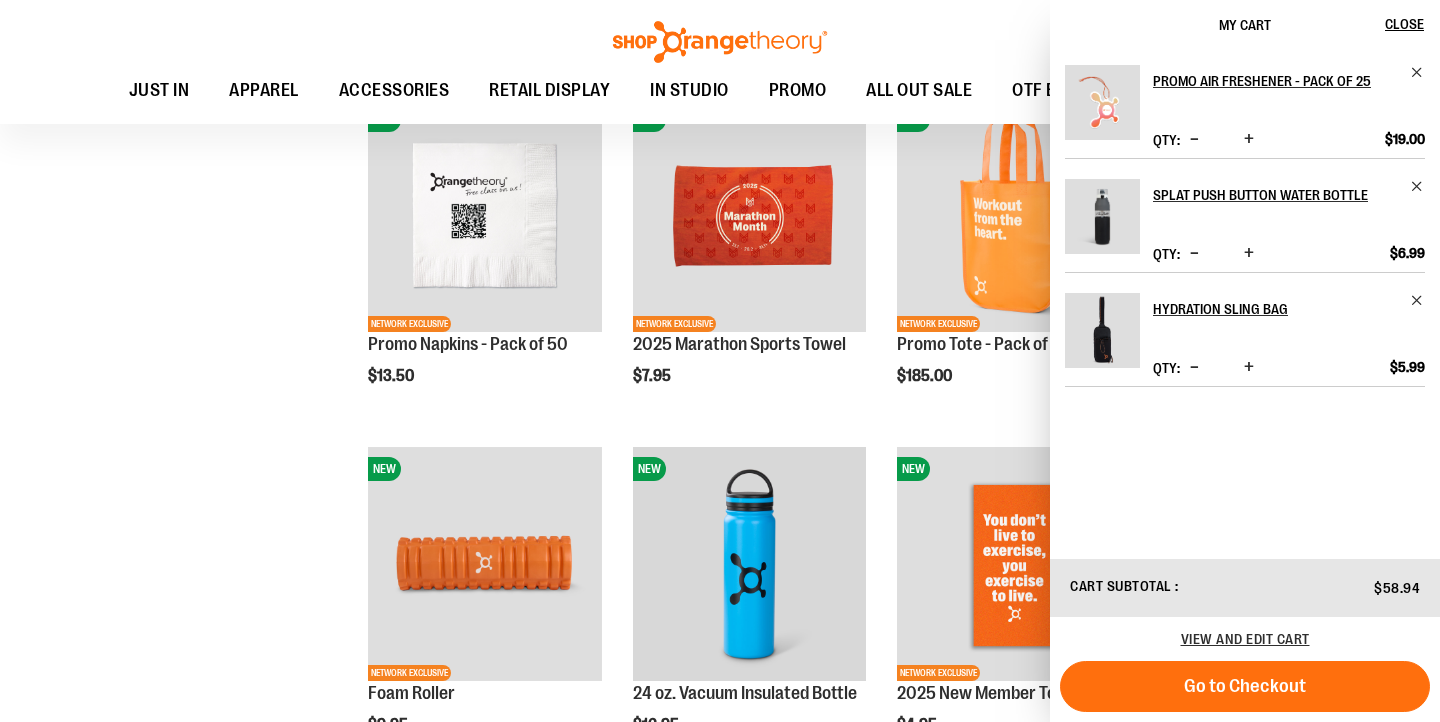 scroll, scrollTop: 1492, scrollLeft: 0, axis: vertical 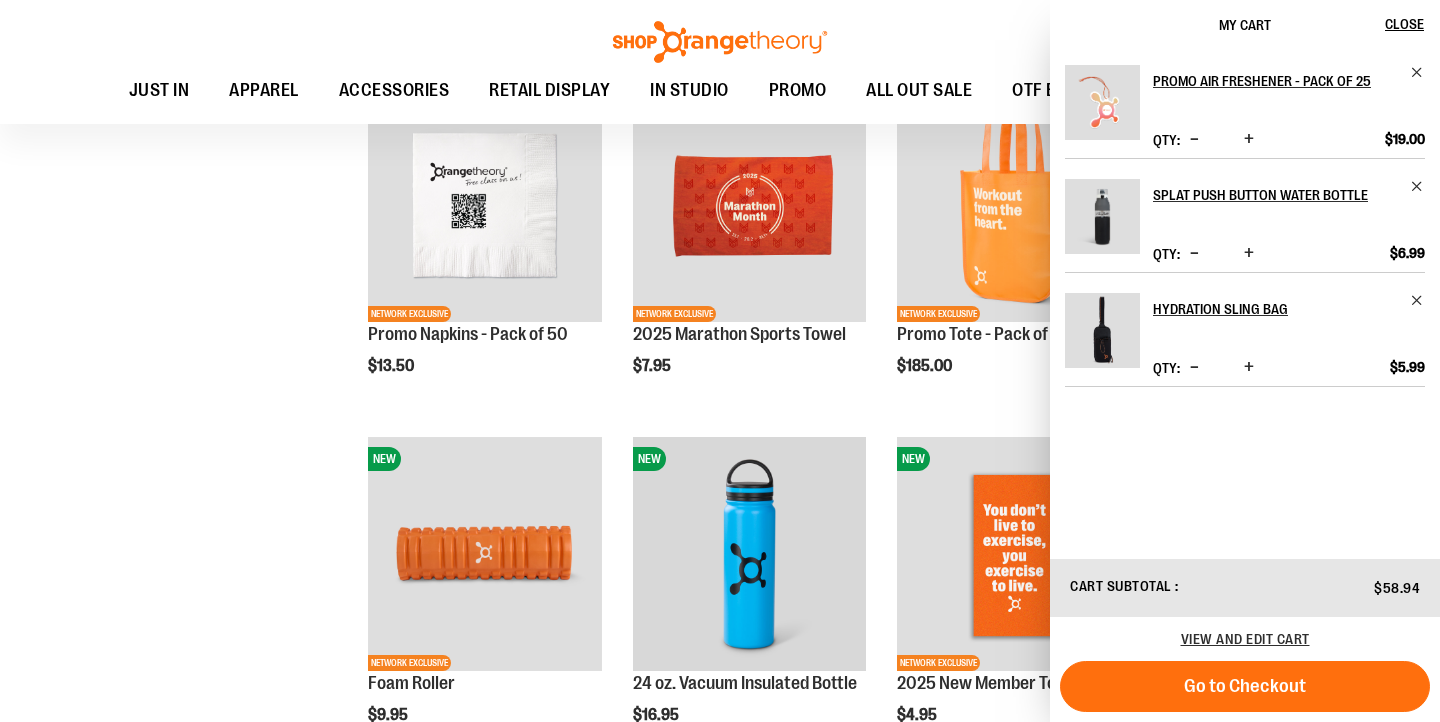 click on "**********" at bounding box center (720, 271) 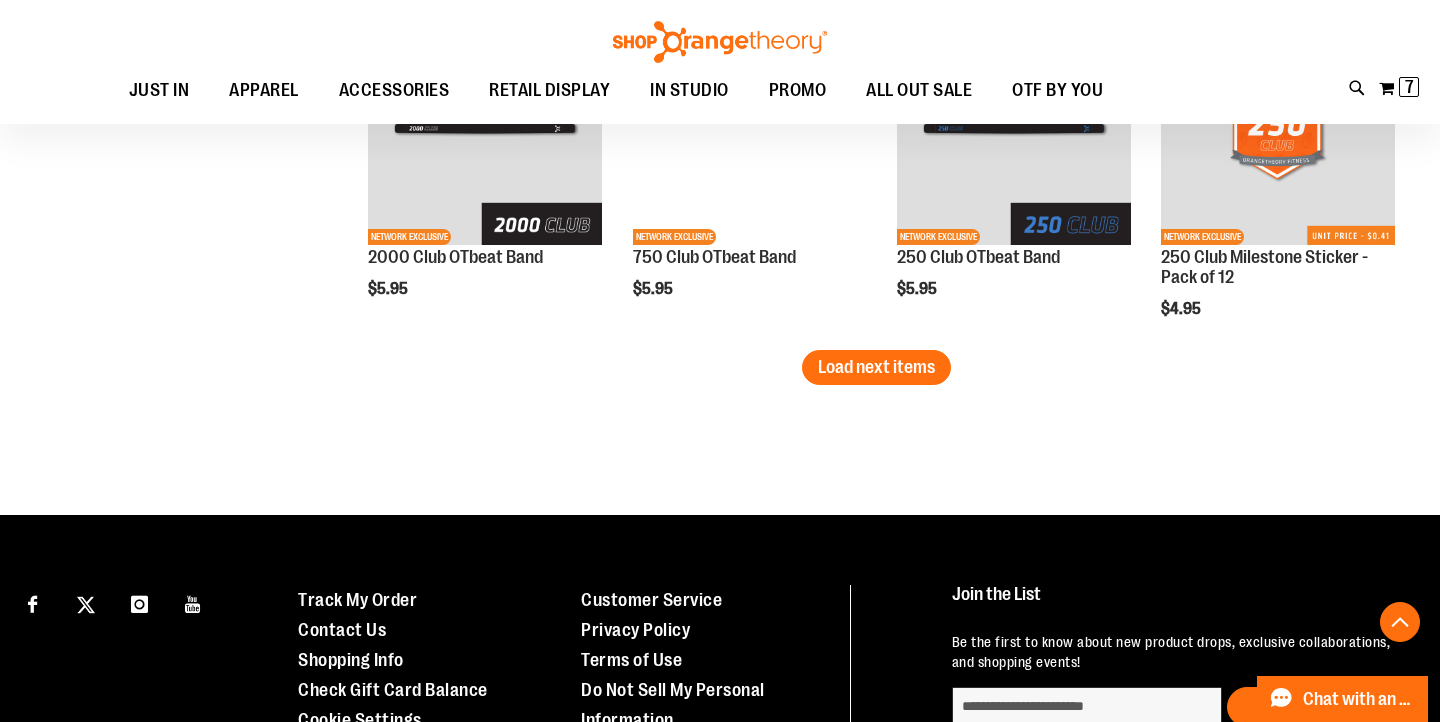scroll, scrollTop: 2971, scrollLeft: 0, axis: vertical 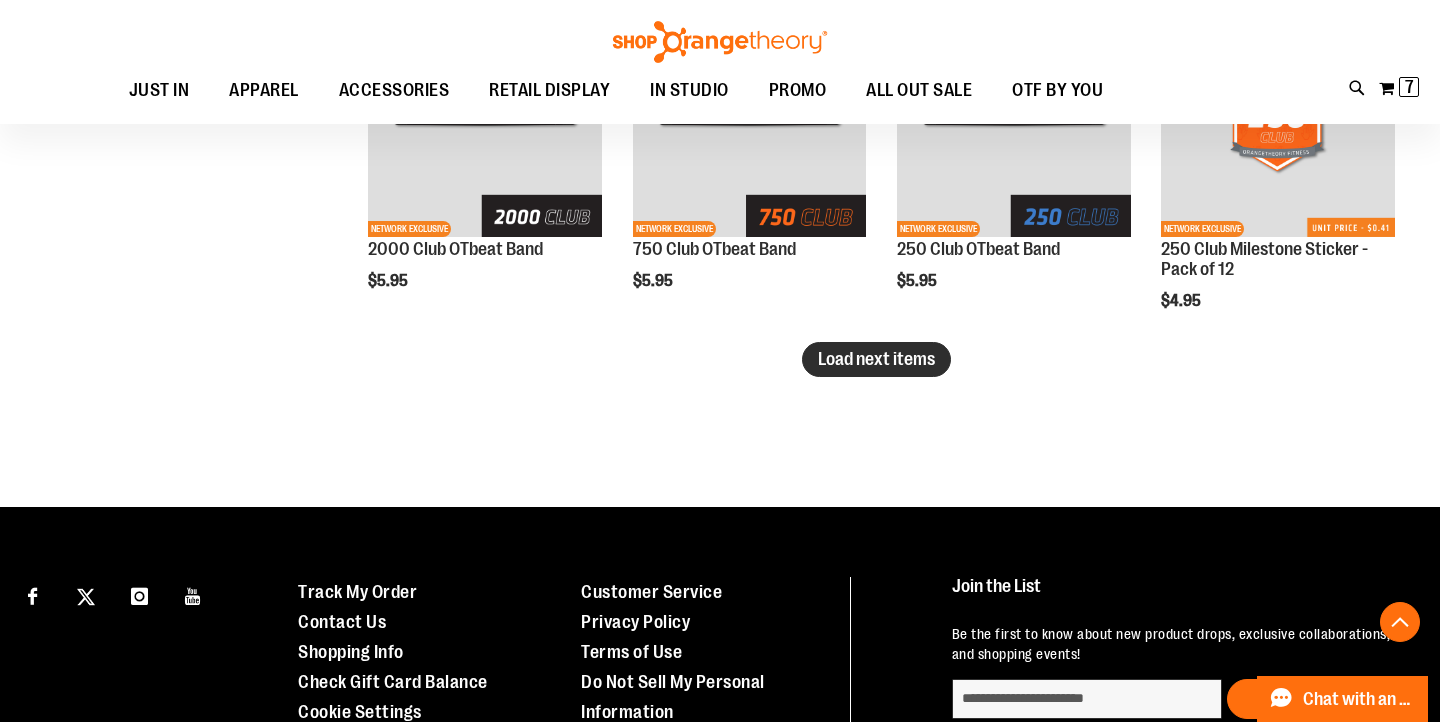 click on "Load next items" at bounding box center [876, 359] 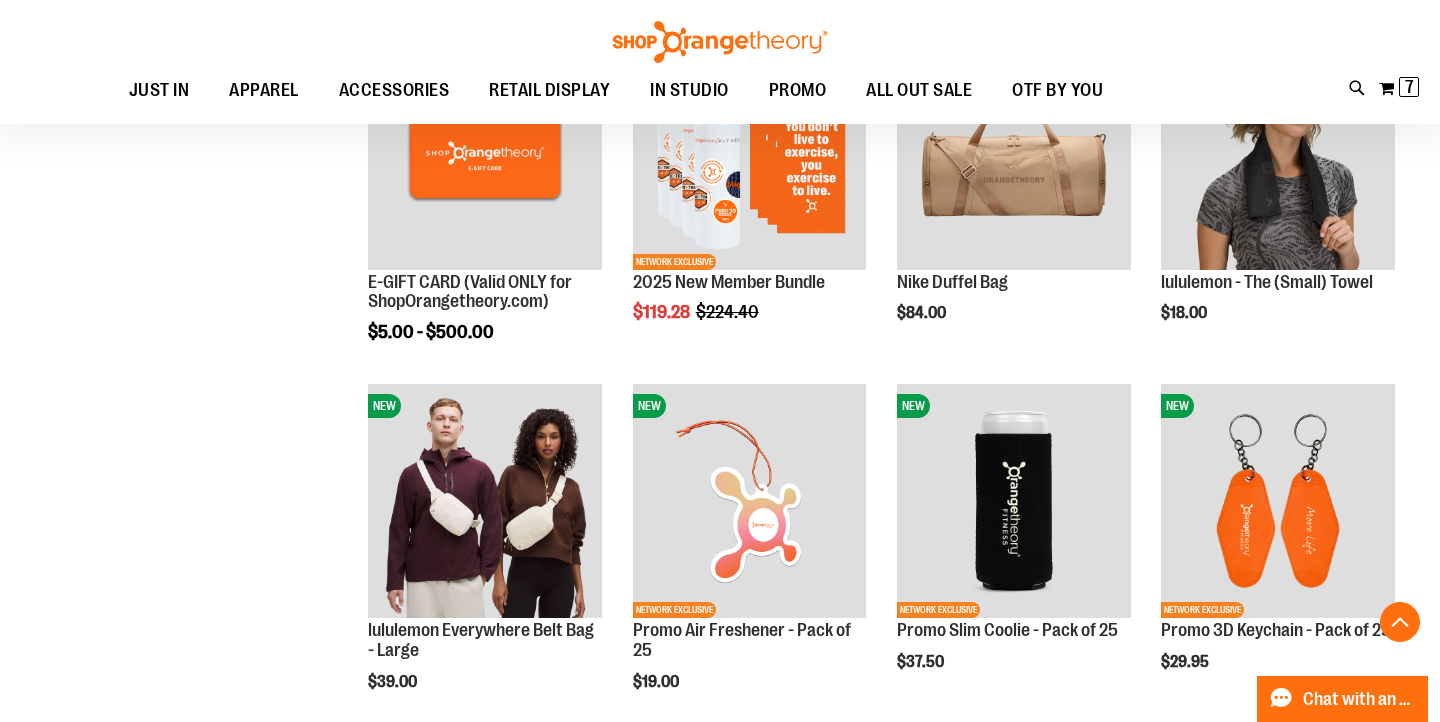 scroll, scrollTop: 500, scrollLeft: 0, axis: vertical 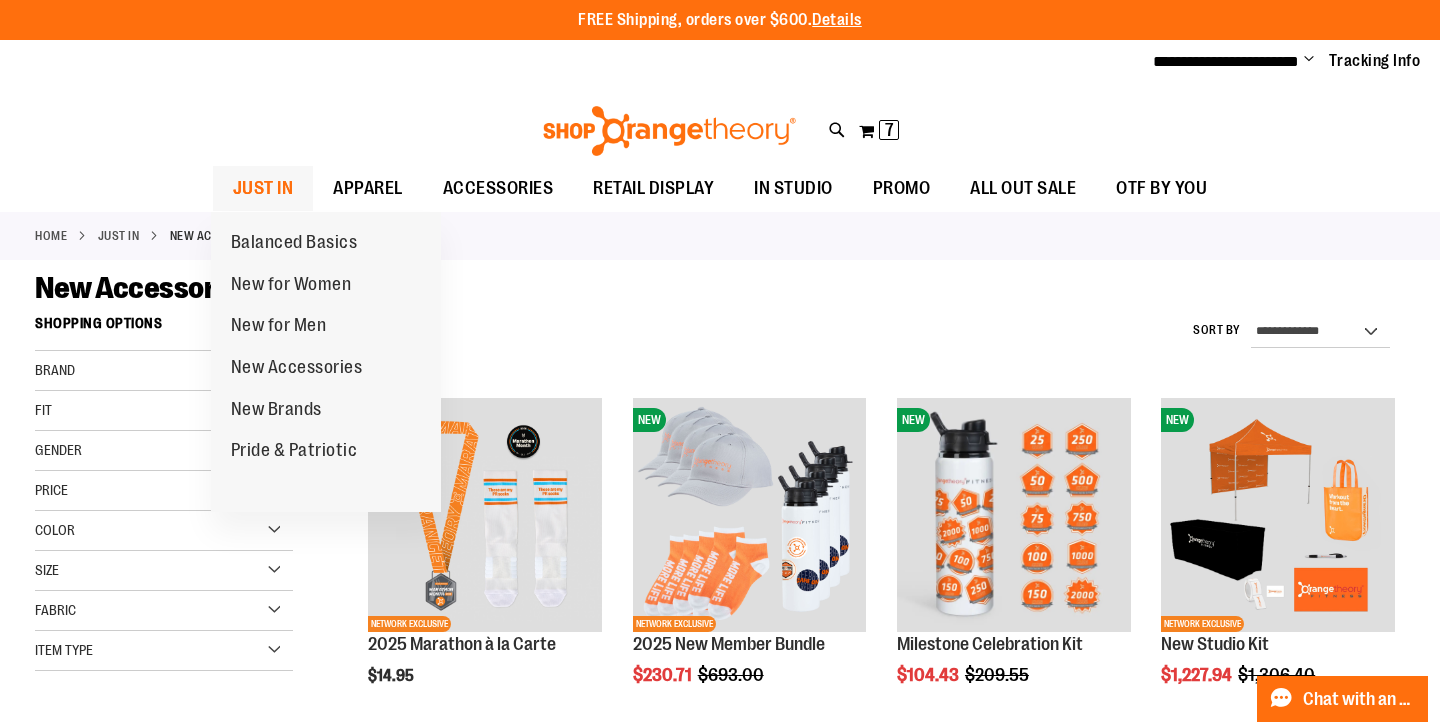 click on "JUST IN" at bounding box center [263, 188] 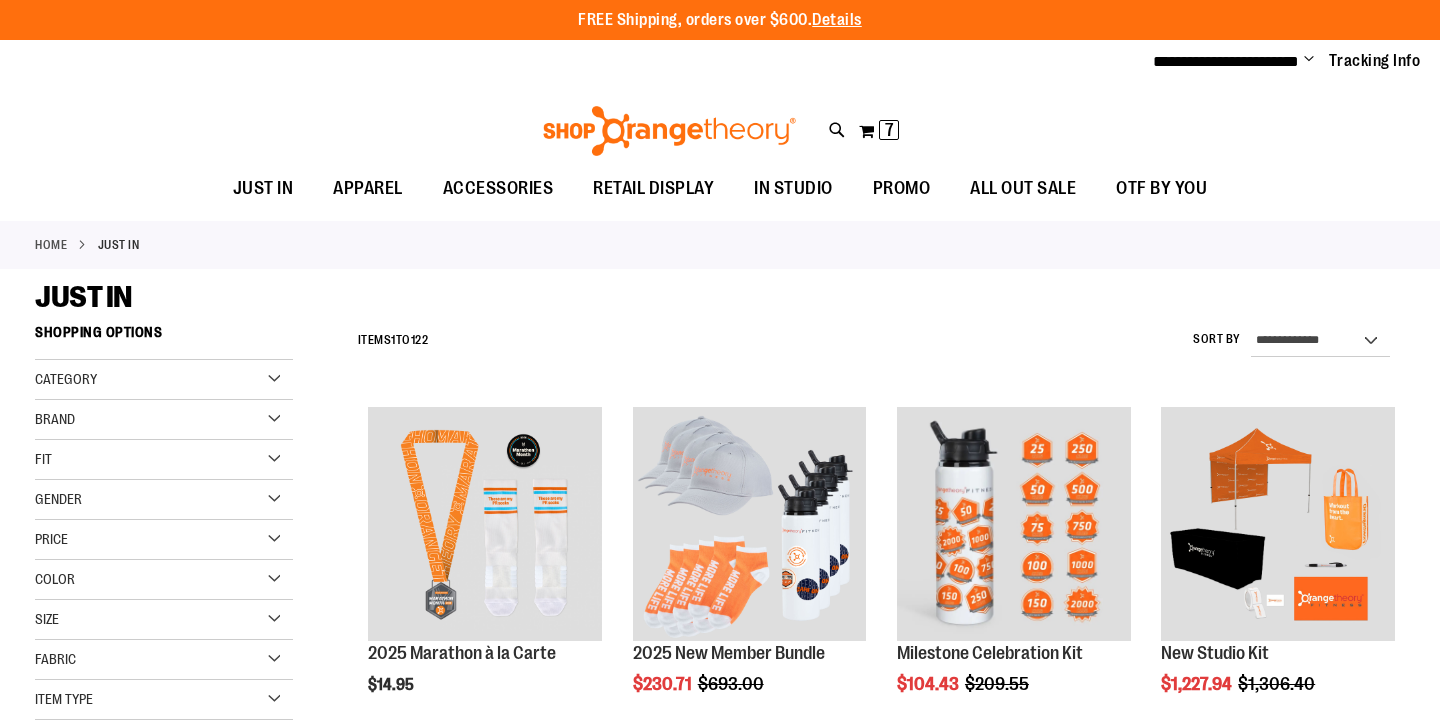 scroll, scrollTop: 0, scrollLeft: 0, axis: both 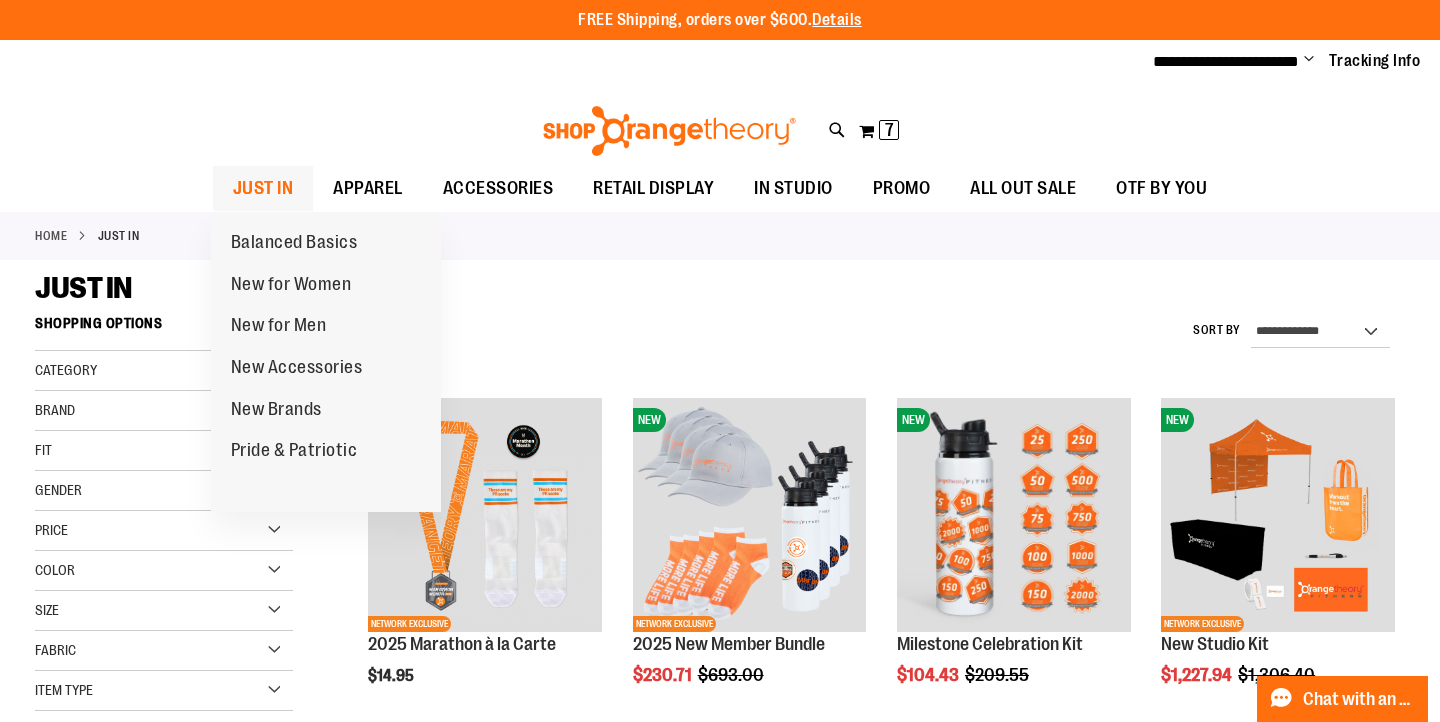 click on "JUST IN" at bounding box center [263, 188] 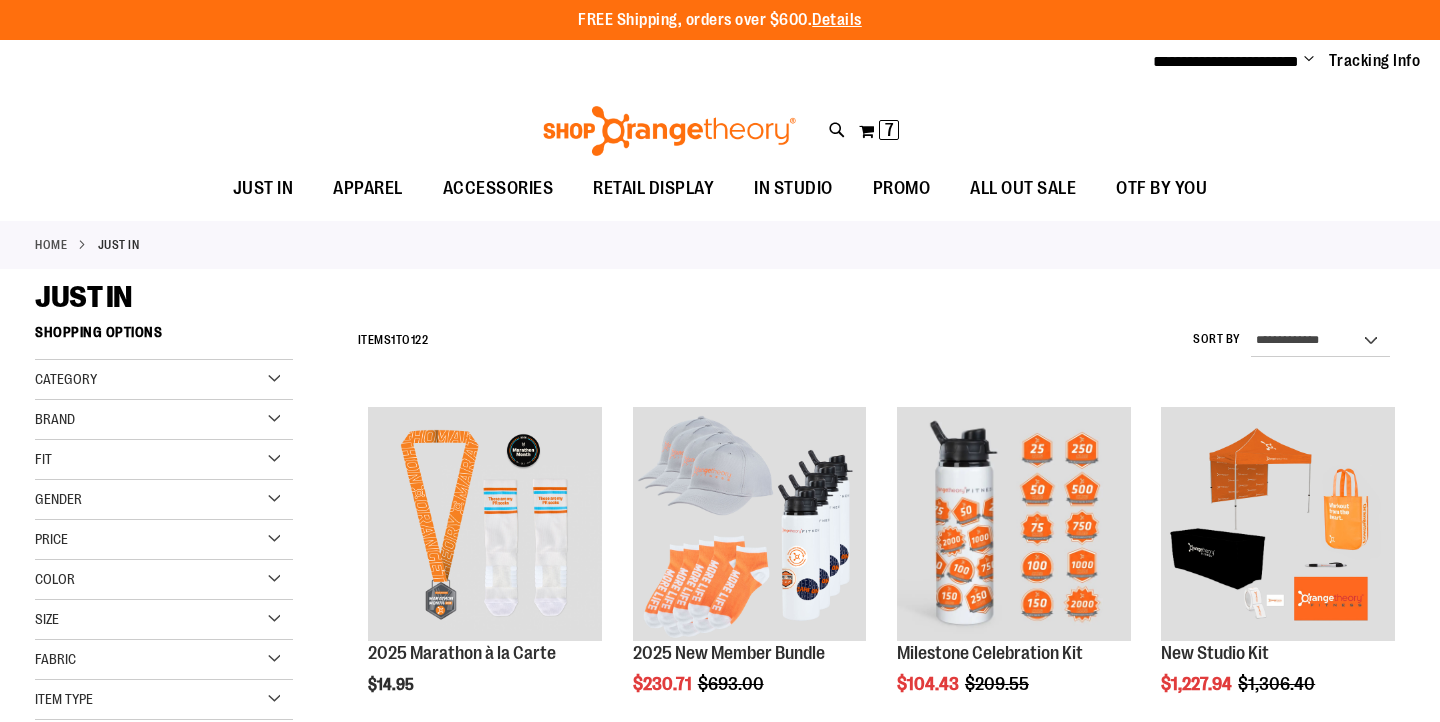 scroll, scrollTop: 0, scrollLeft: 0, axis: both 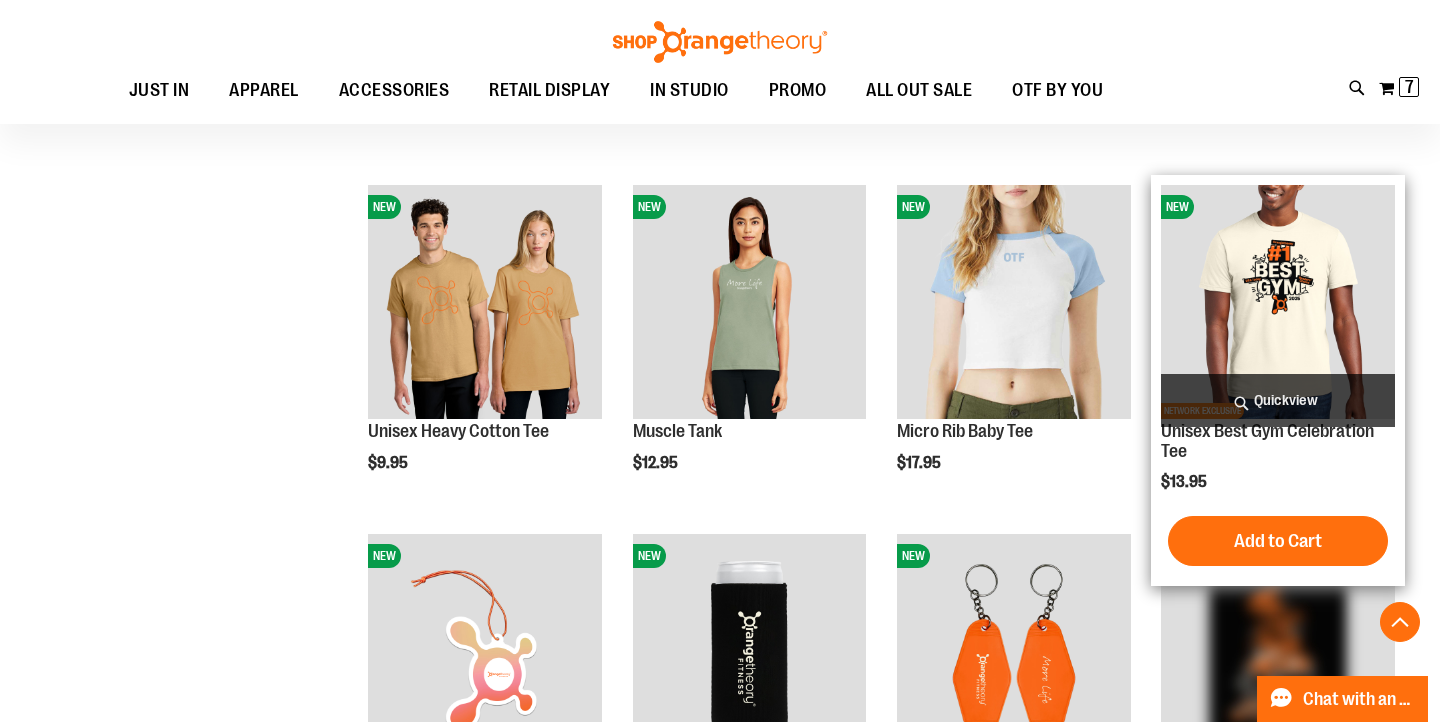 click at bounding box center [1278, 302] 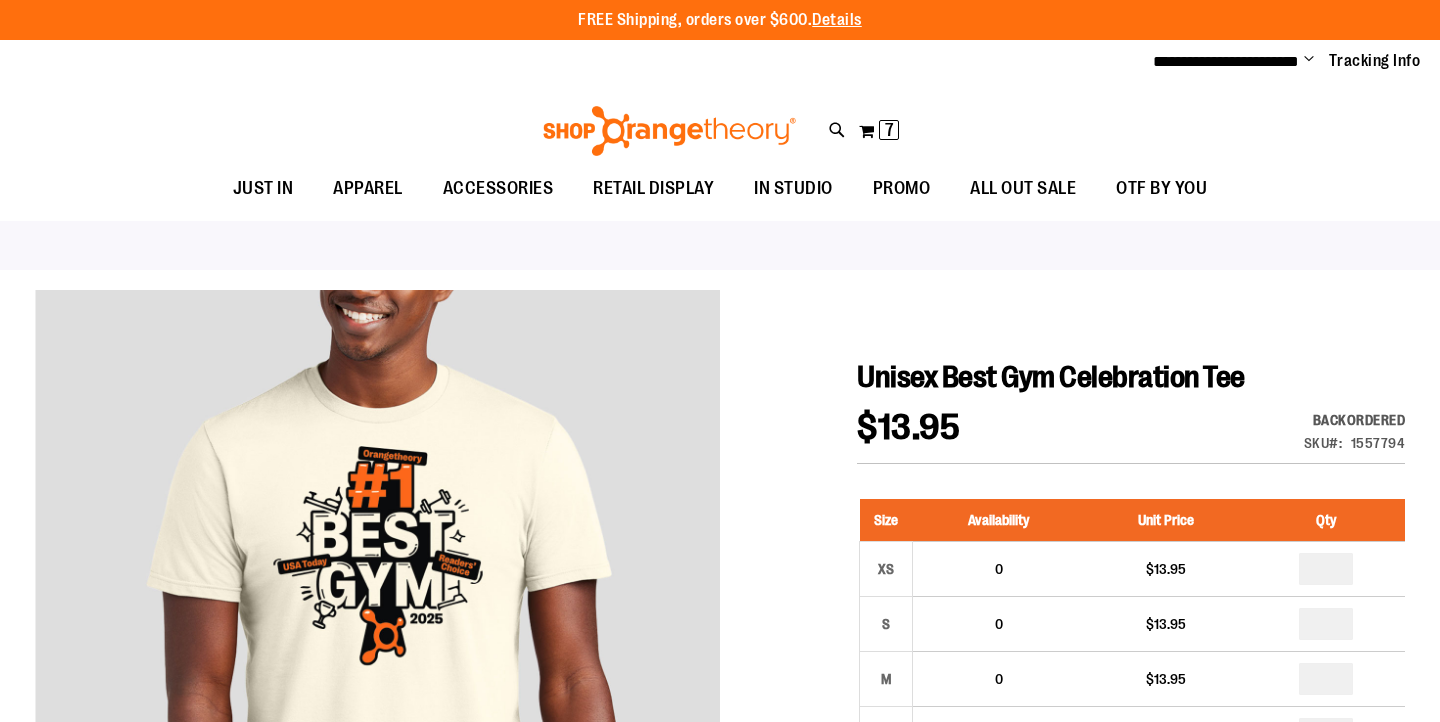 scroll, scrollTop: 0, scrollLeft: 0, axis: both 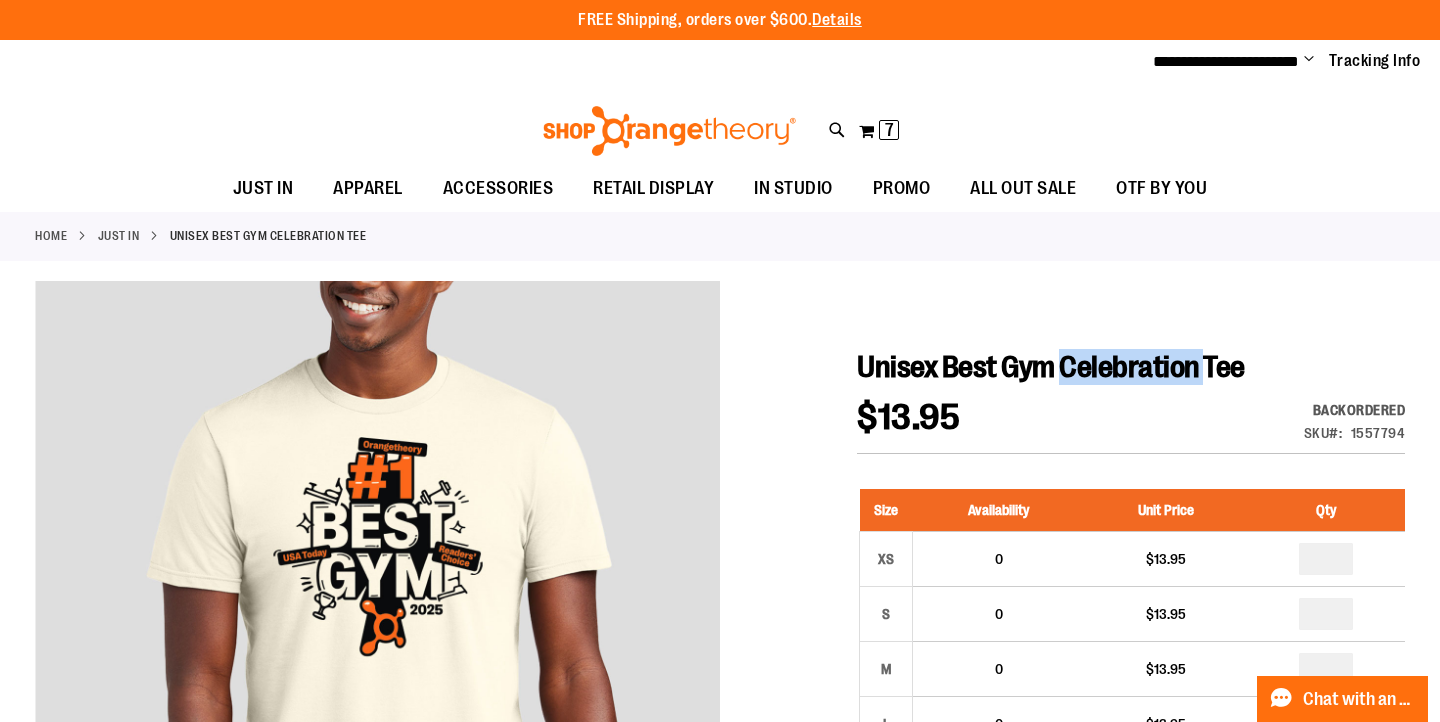 drag, startPoint x: 1060, startPoint y: 373, endPoint x: 1199, endPoint y: 370, distance: 139.03236 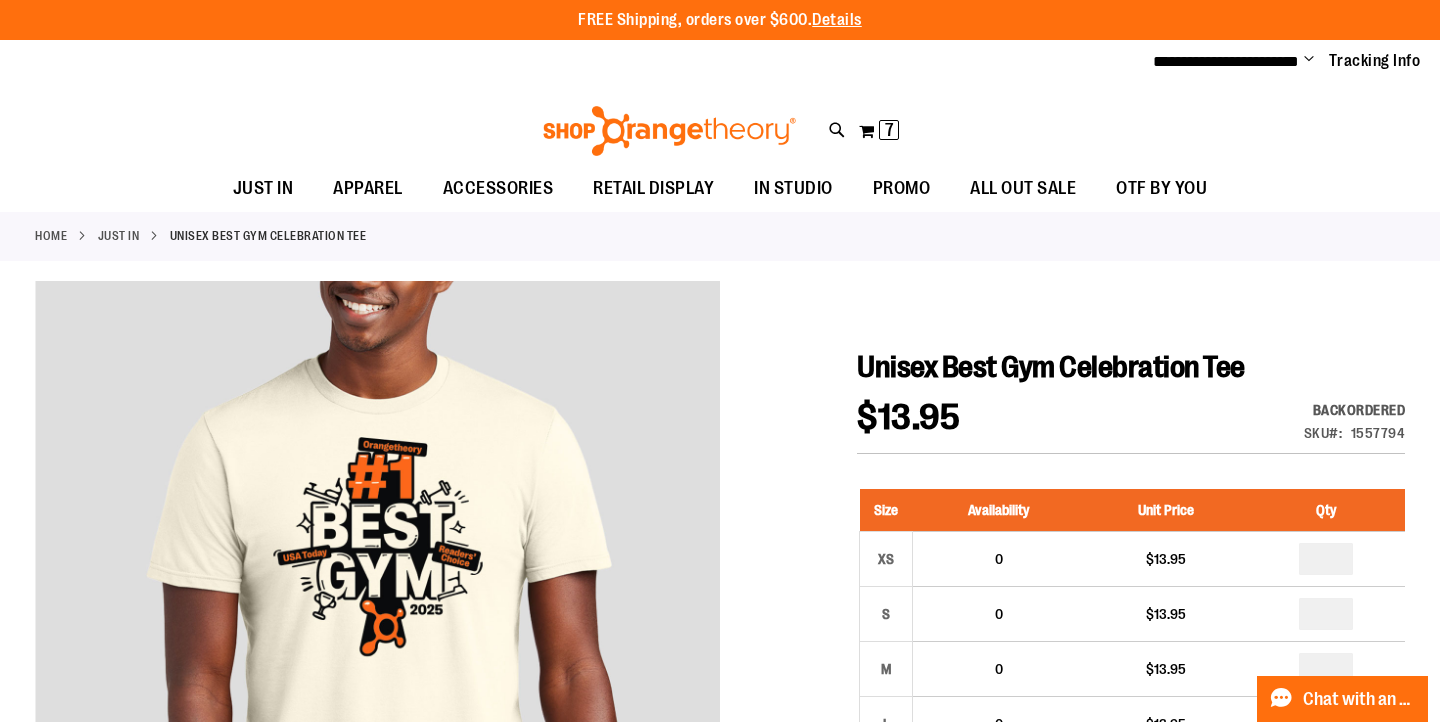 click on "Unisex Best Gym Celebration Tee" at bounding box center (1051, 367) 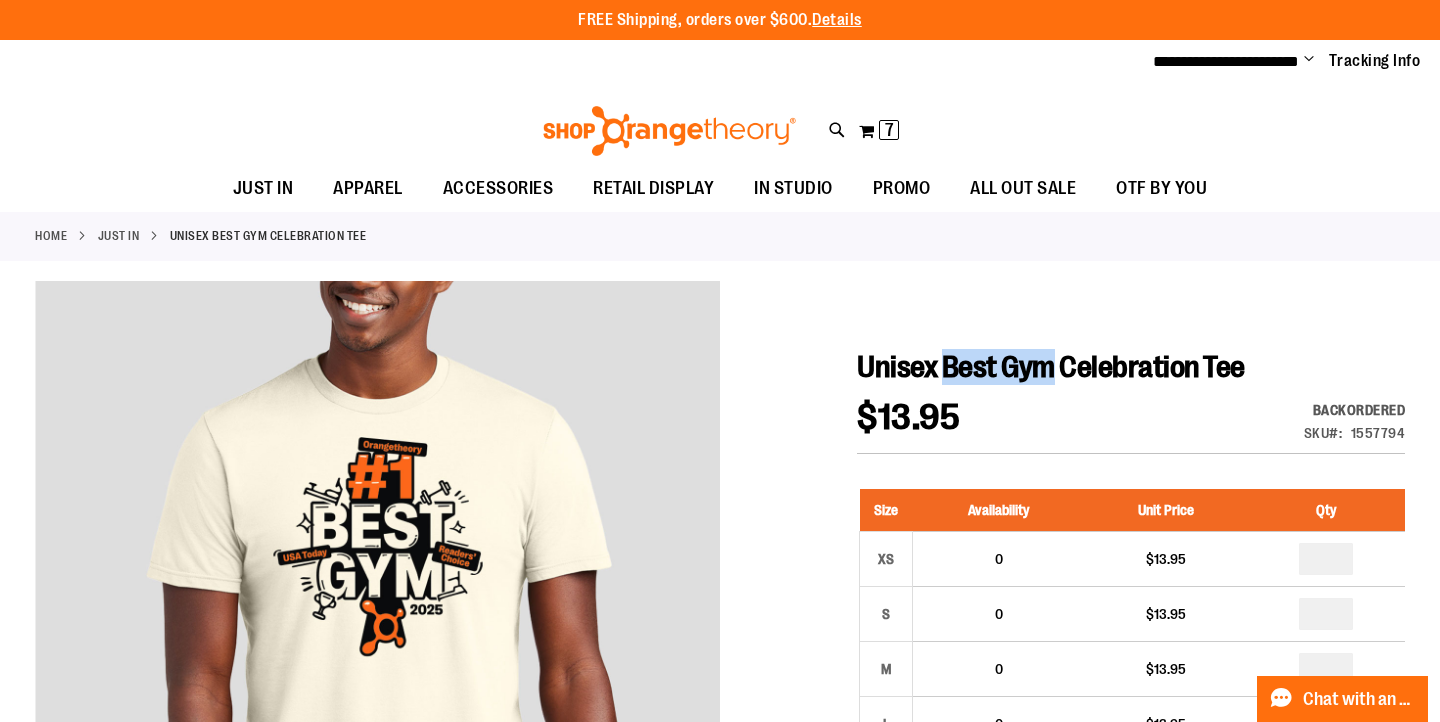 drag, startPoint x: 941, startPoint y: 362, endPoint x: 1054, endPoint y: 363, distance: 113.004425 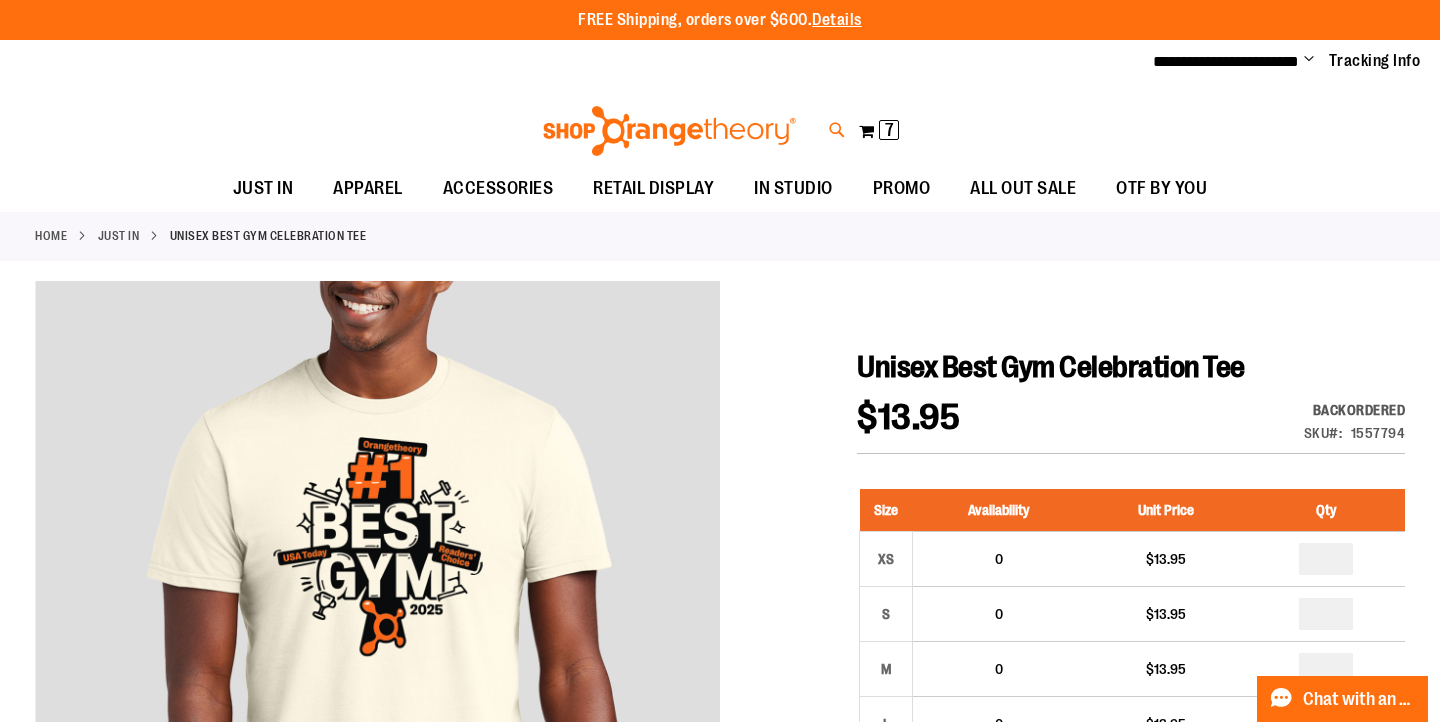 click at bounding box center (837, 130) 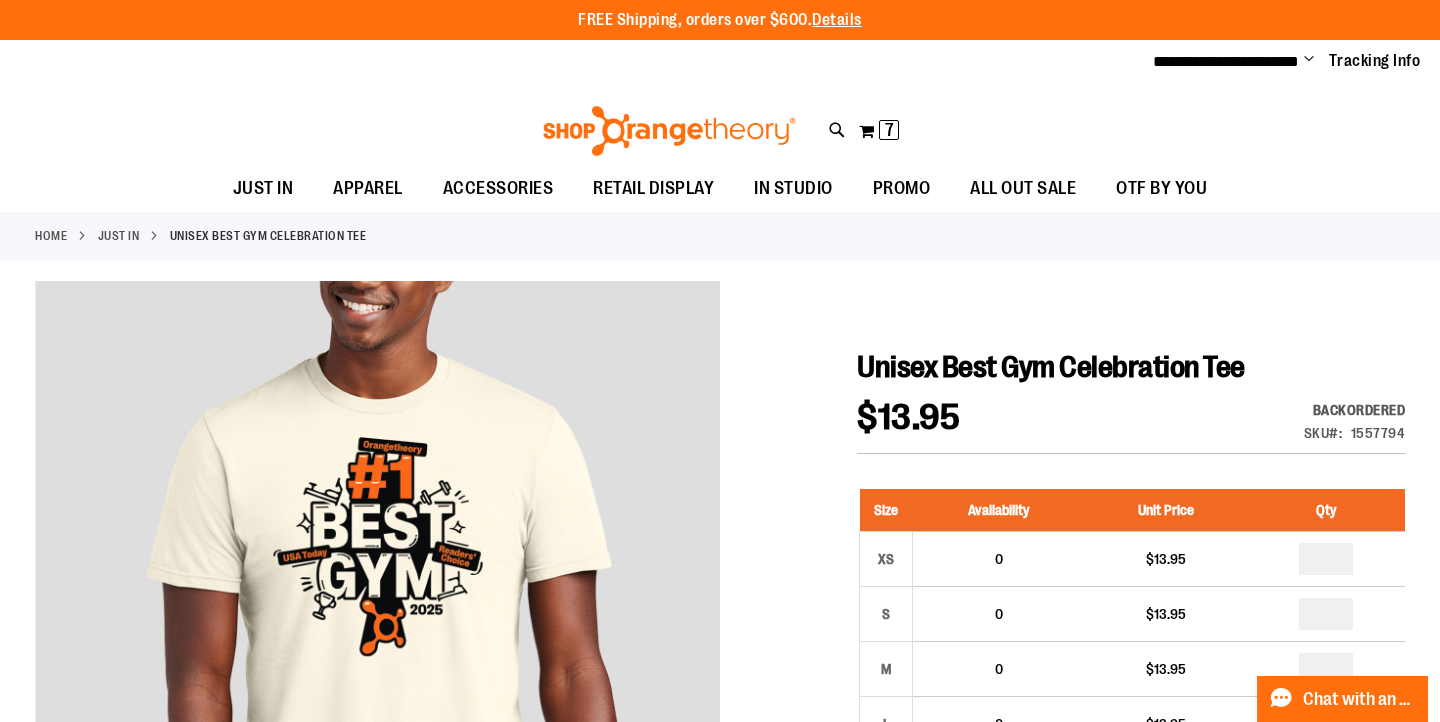 click on "Search" at bounding box center [719, 113] 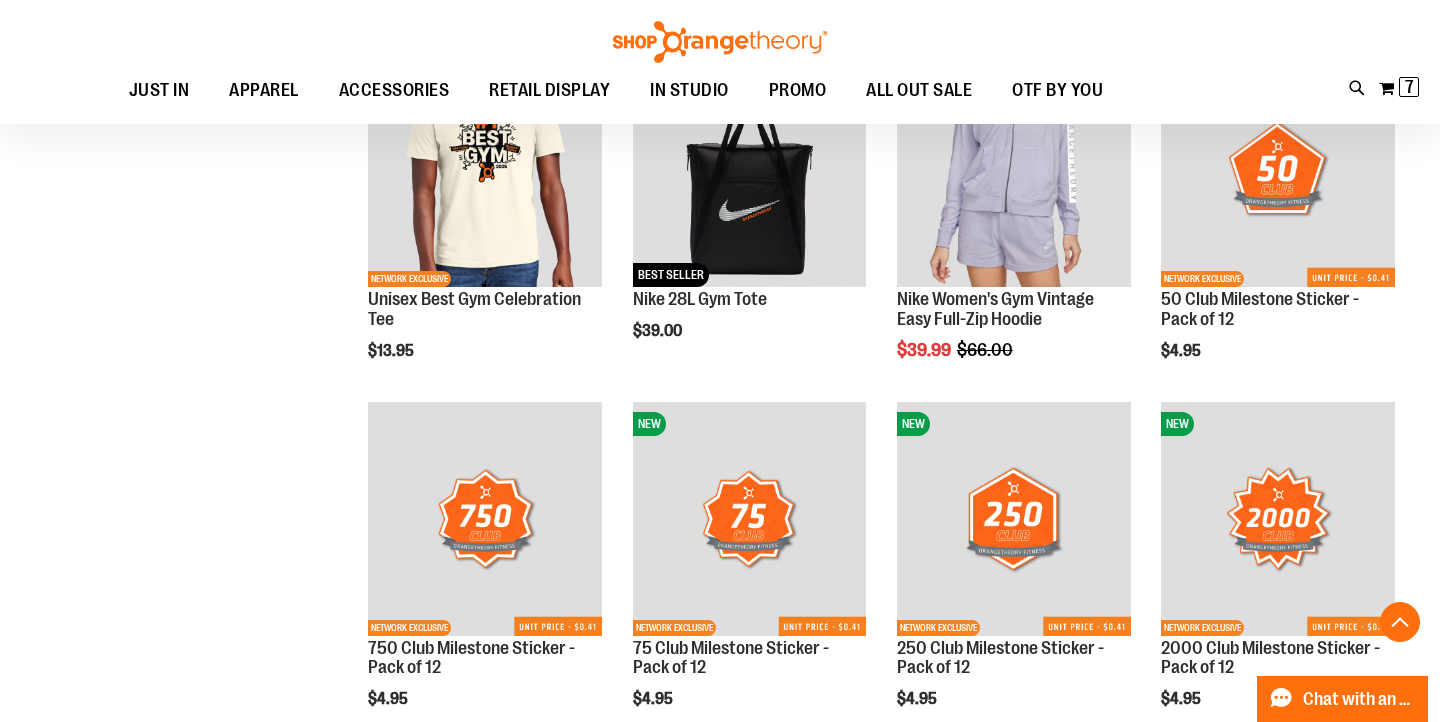 scroll, scrollTop: 736, scrollLeft: 0, axis: vertical 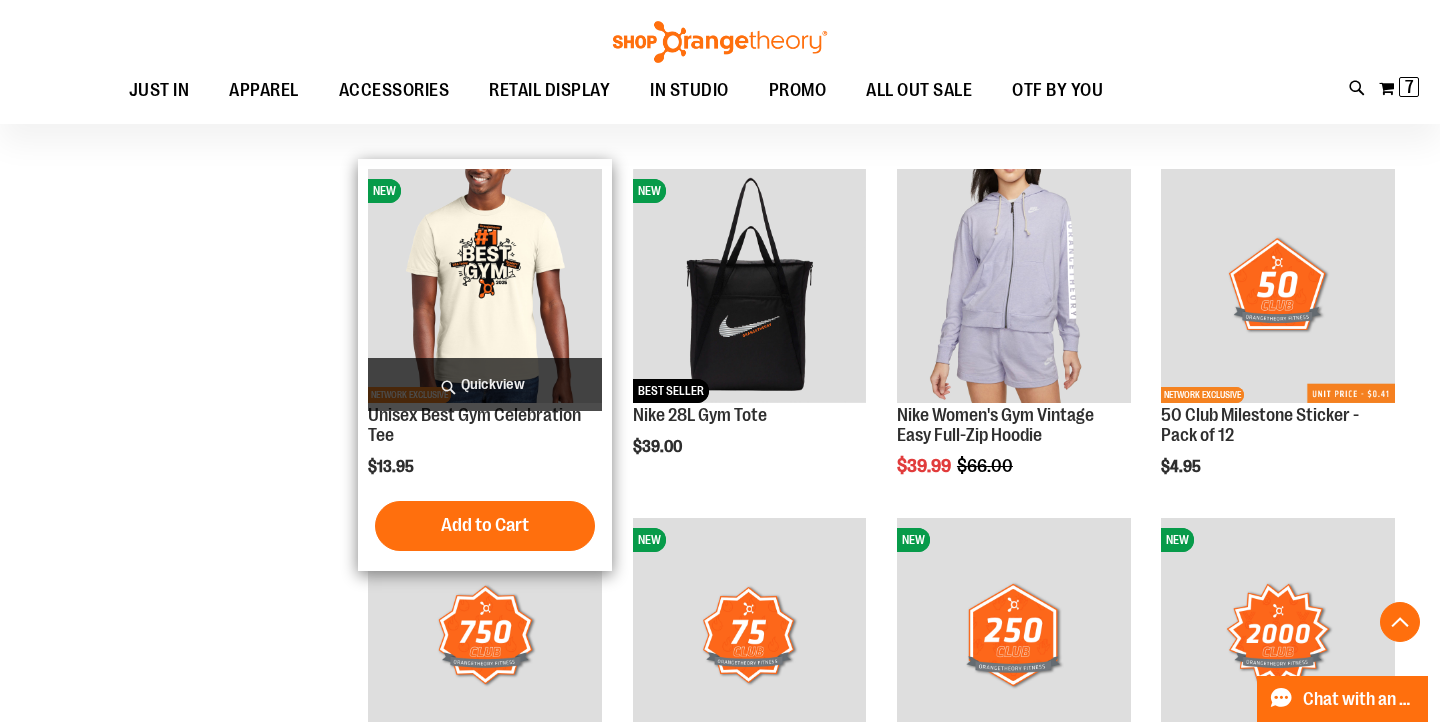 click at bounding box center (485, 286) 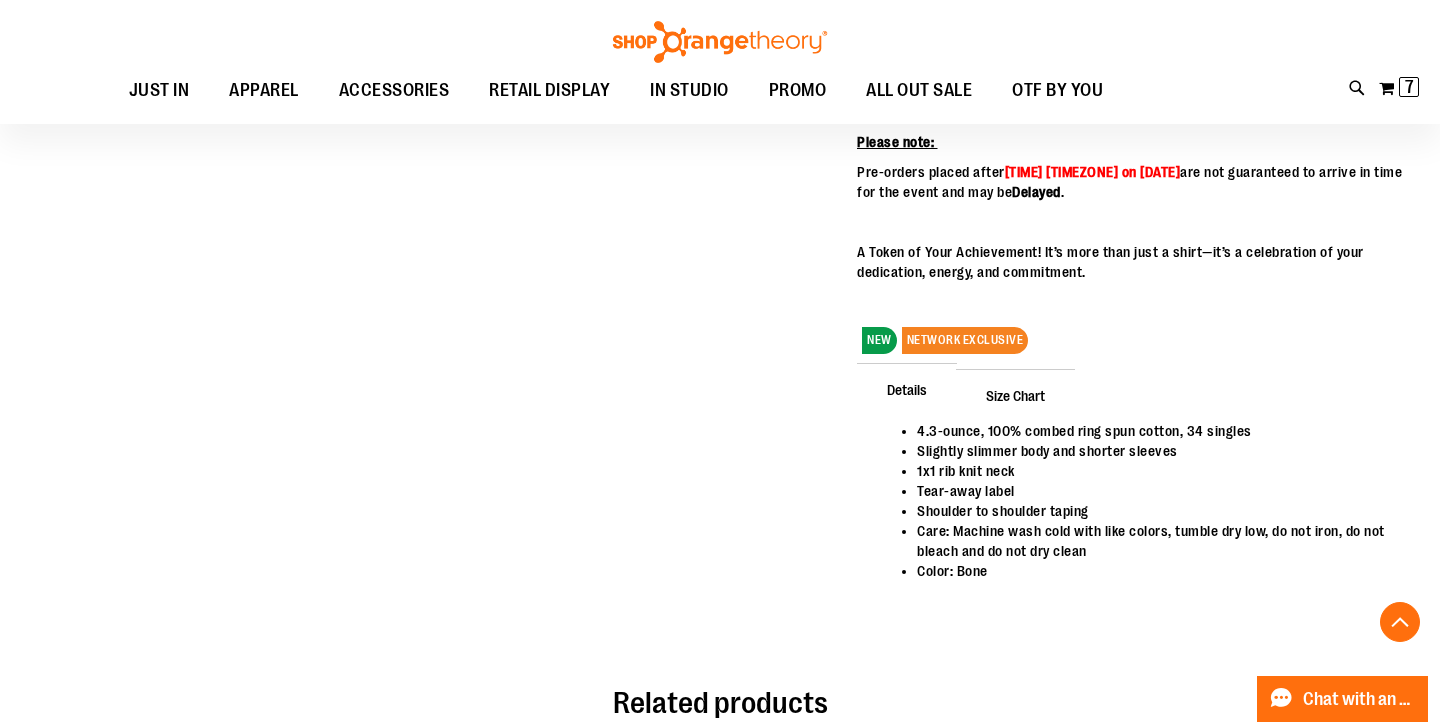 scroll, scrollTop: 748, scrollLeft: 0, axis: vertical 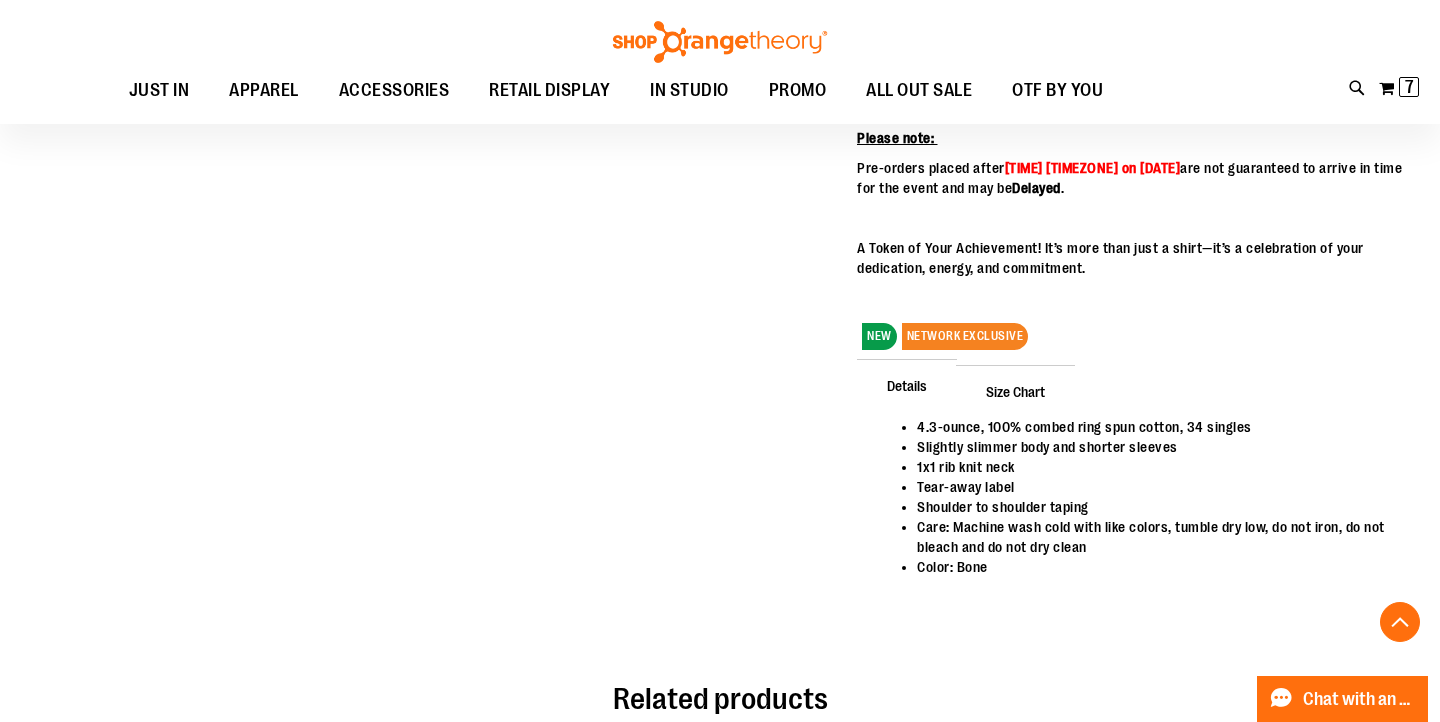 click on "NETWORK EXCLUSIVE" at bounding box center [965, 336] 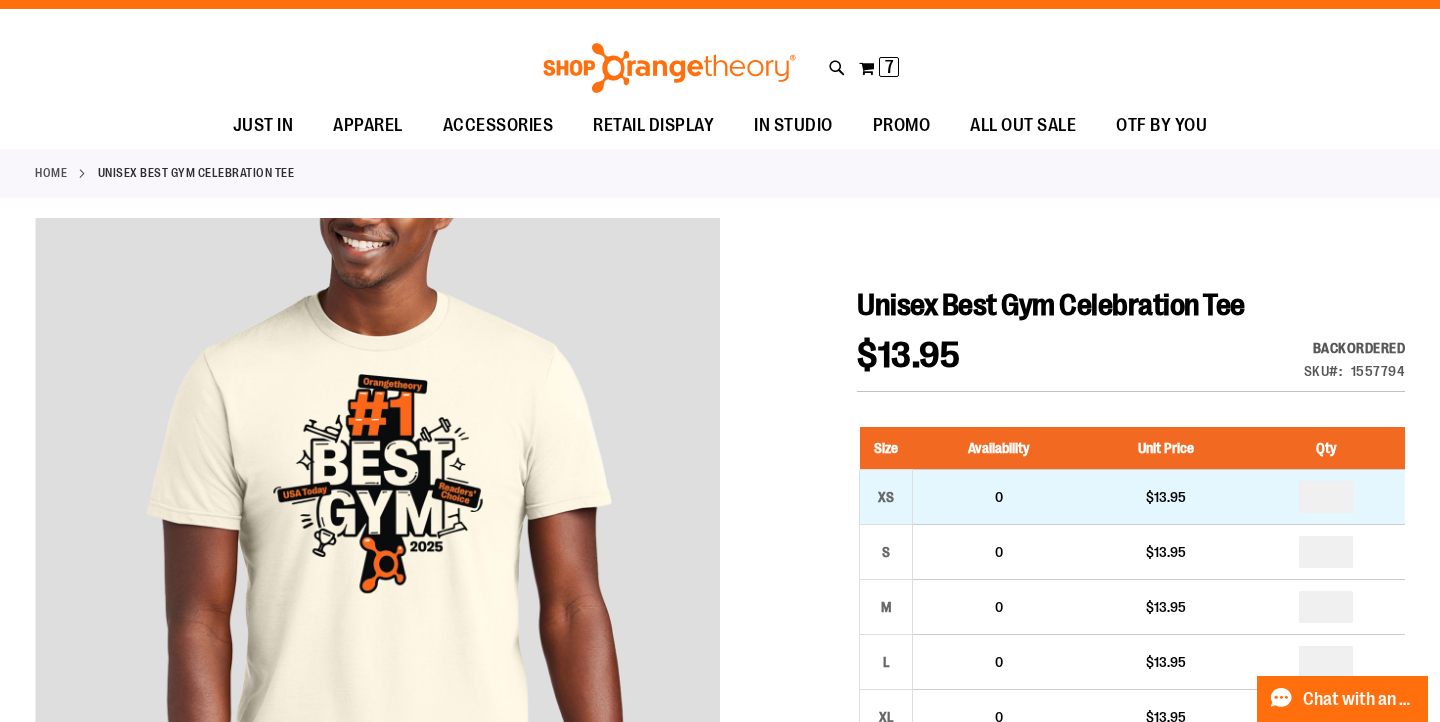 scroll, scrollTop: 0, scrollLeft: 0, axis: both 